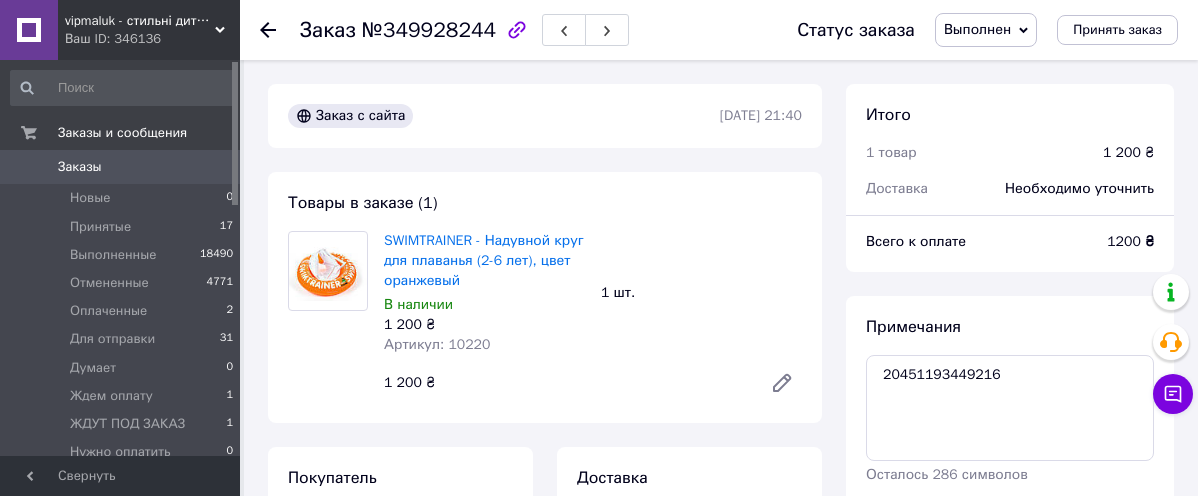 scroll, scrollTop: 0, scrollLeft: 0, axis: both 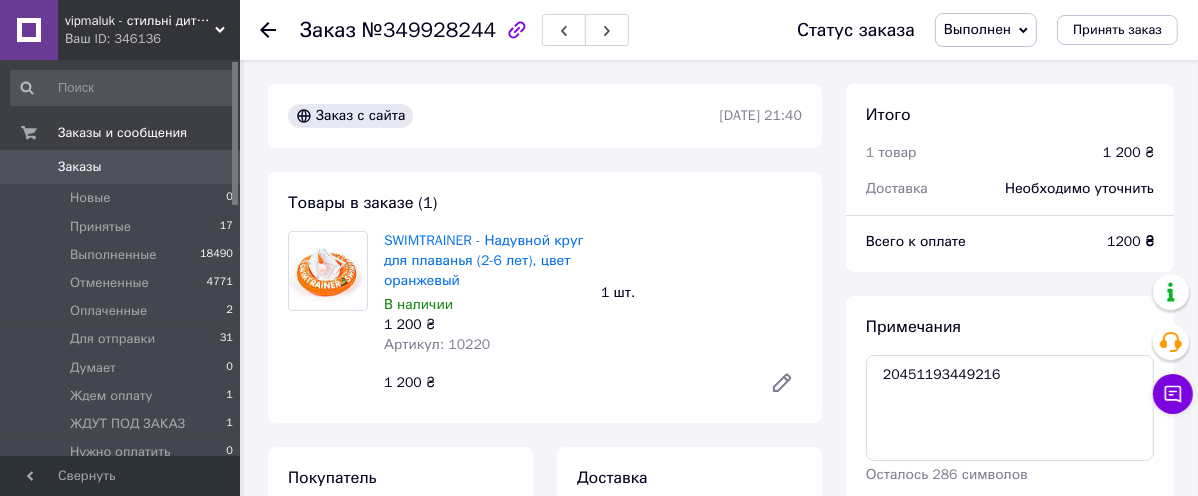 click on "Заказы" at bounding box center (80, 167) 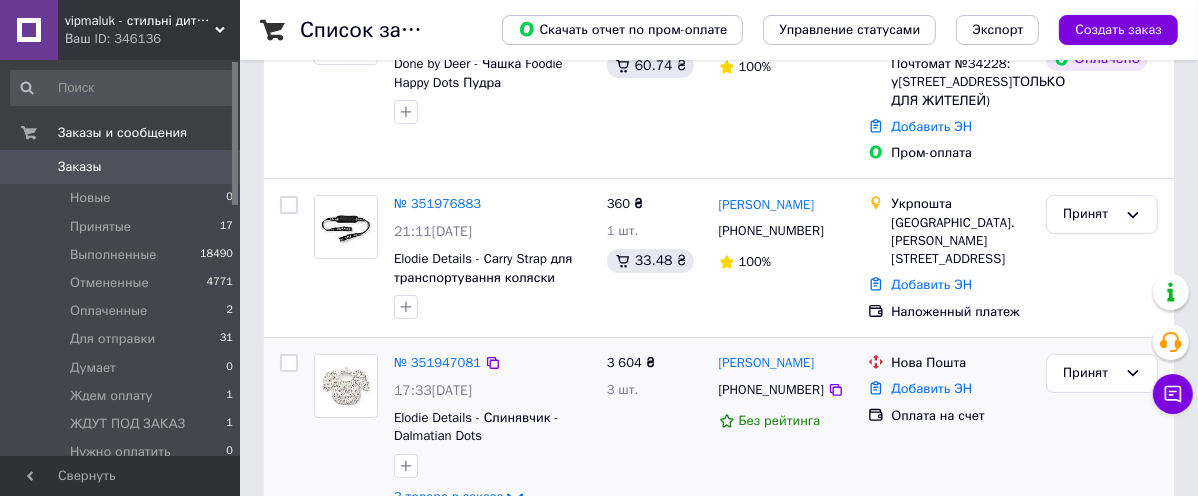 scroll, scrollTop: 333, scrollLeft: 0, axis: vertical 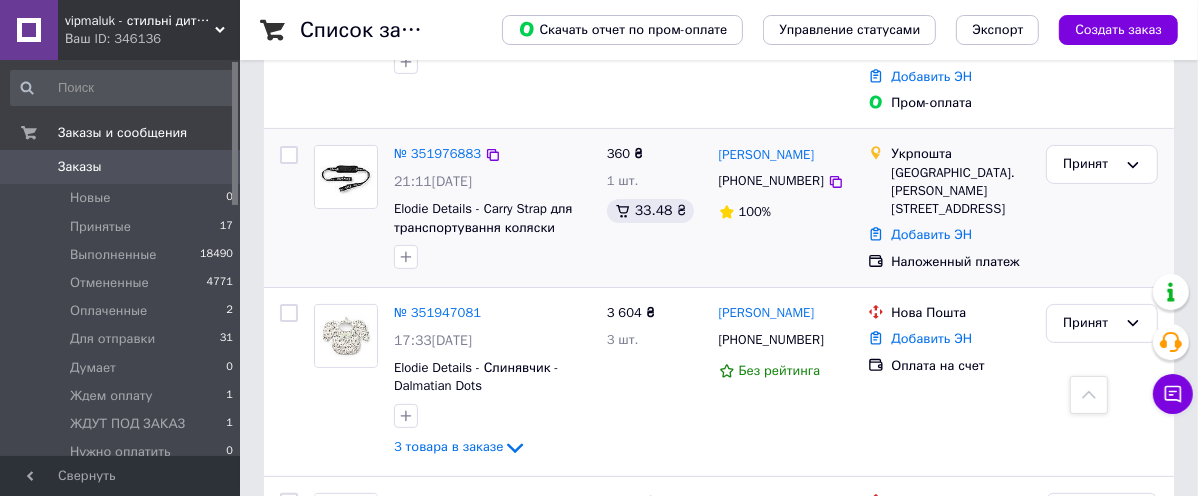 click on "№ 351976883" at bounding box center (437, 154) 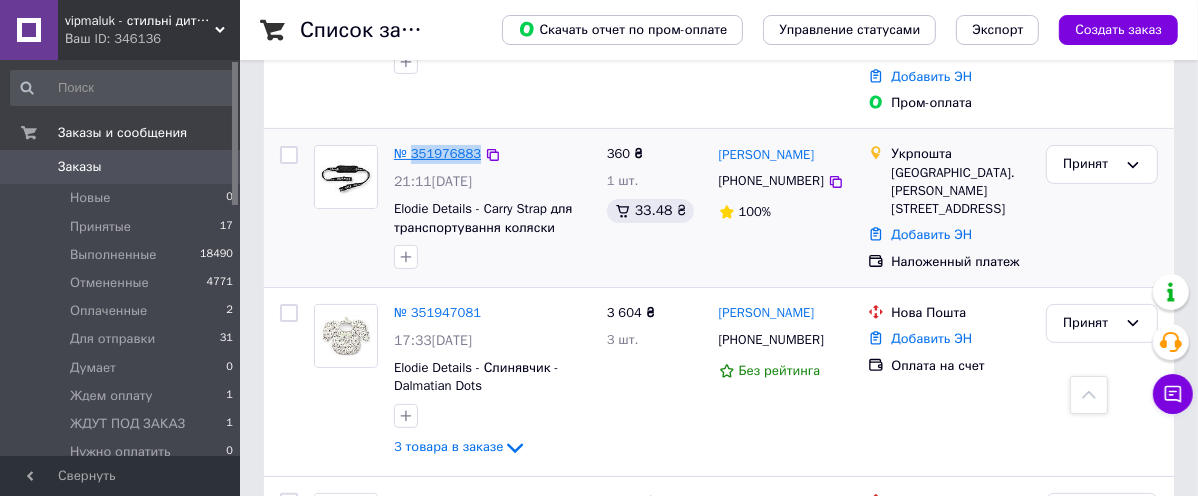 click on "№ 351976883" at bounding box center (437, 154) 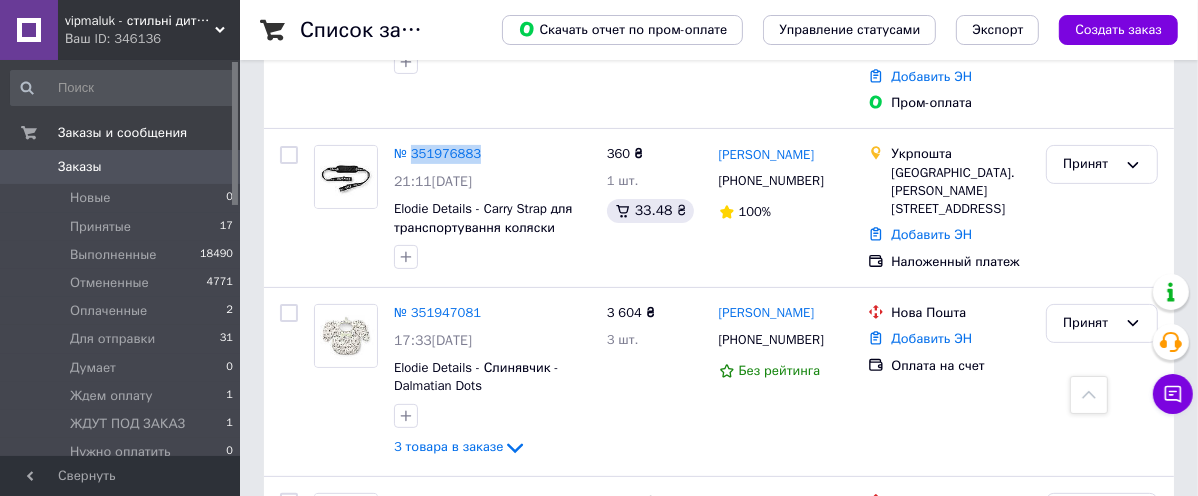 click on "№ 351976883" at bounding box center [437, 153] 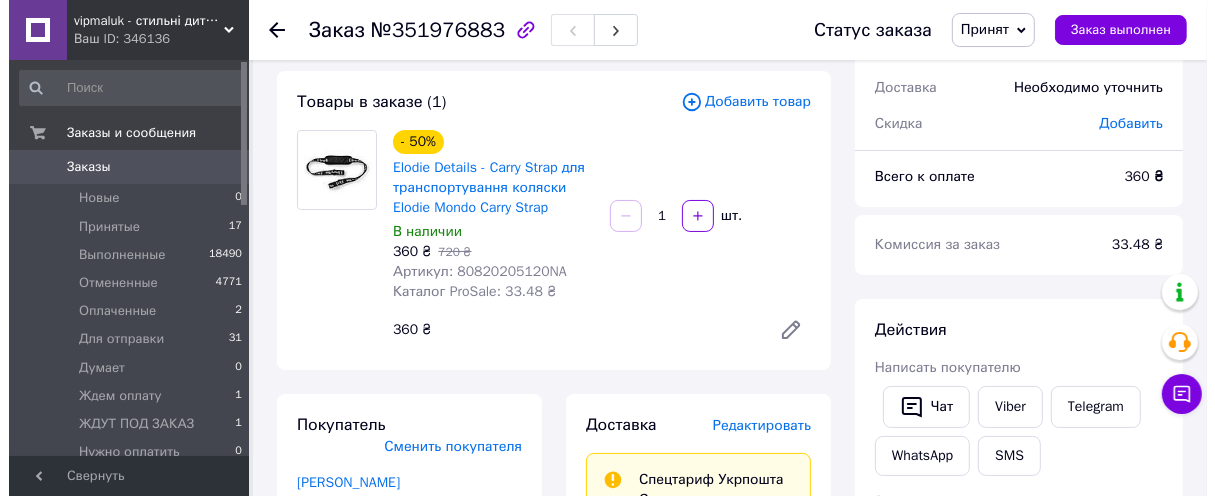 scroll, scrollTop: 222, scrollLeft: 0, axis: vertical 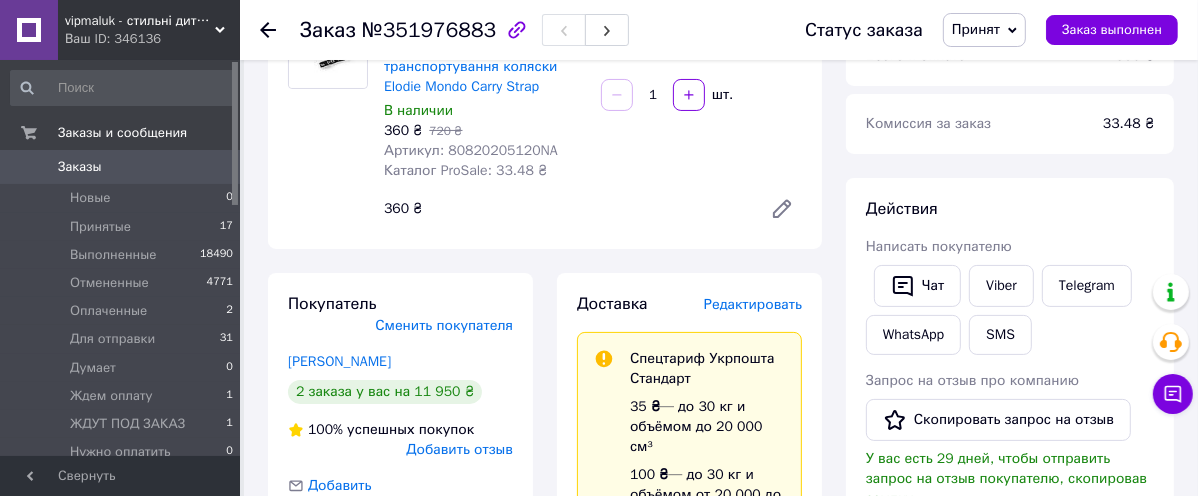 click on "Редактировать" at bounding box center [753, 304] 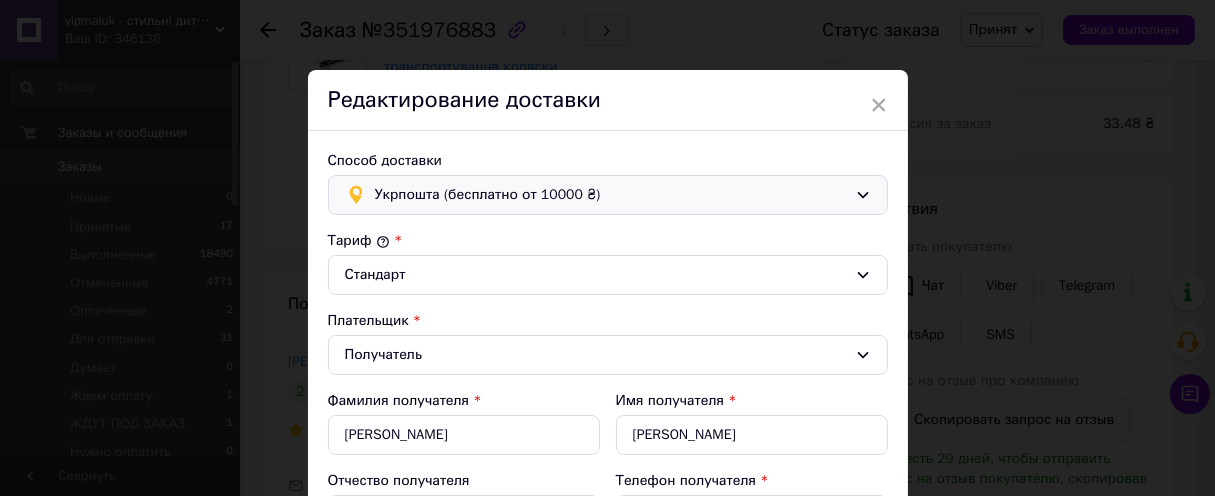 click on "Укрпошта (бесплатно от 10000 ₴)" at bounding box center [611, 195] 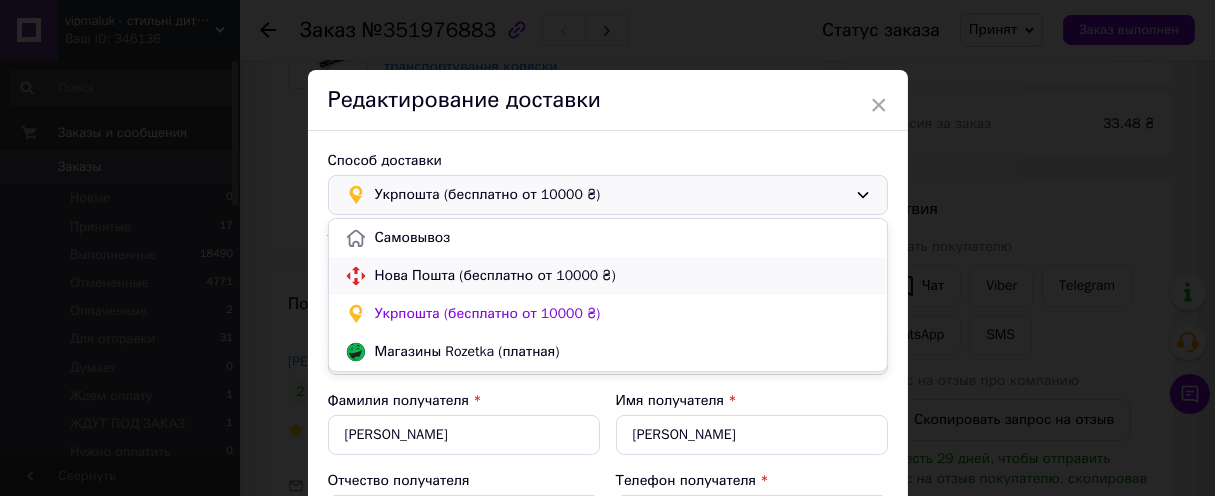 click on "Нова Пошта (бесплатно от 10000 ₴)" at bounding box center [623, 276] 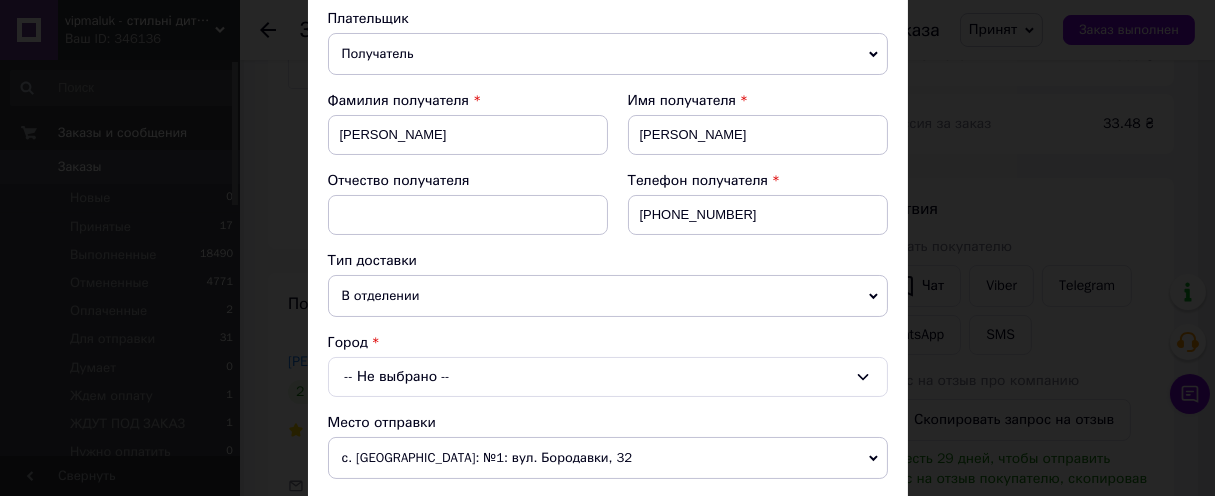 scroll, scrollTop: 333, scrollLeft: 0, axis: vertical 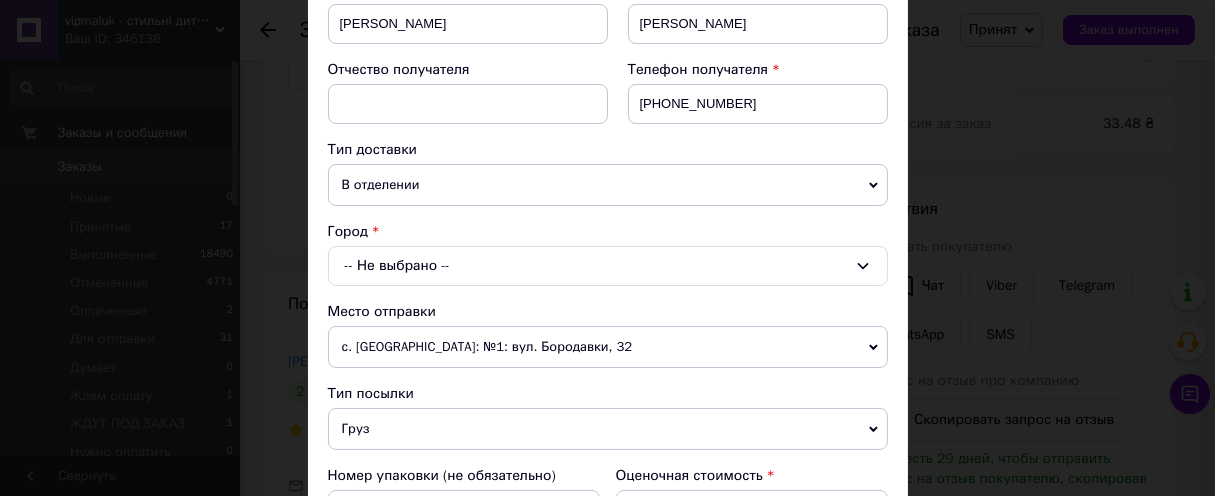 click on "Город" at bounding box center [608, 232] 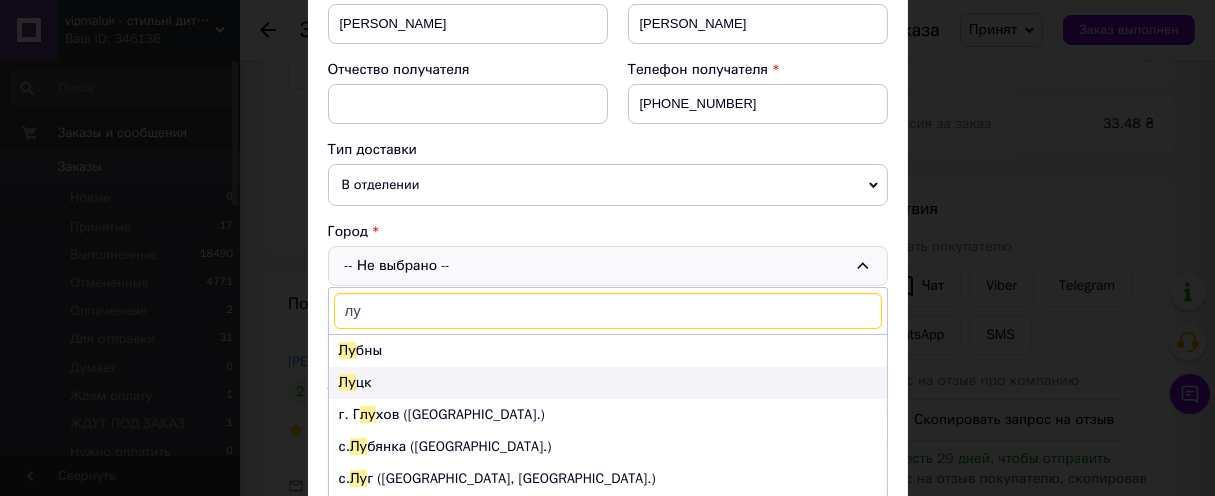 type on "лу" 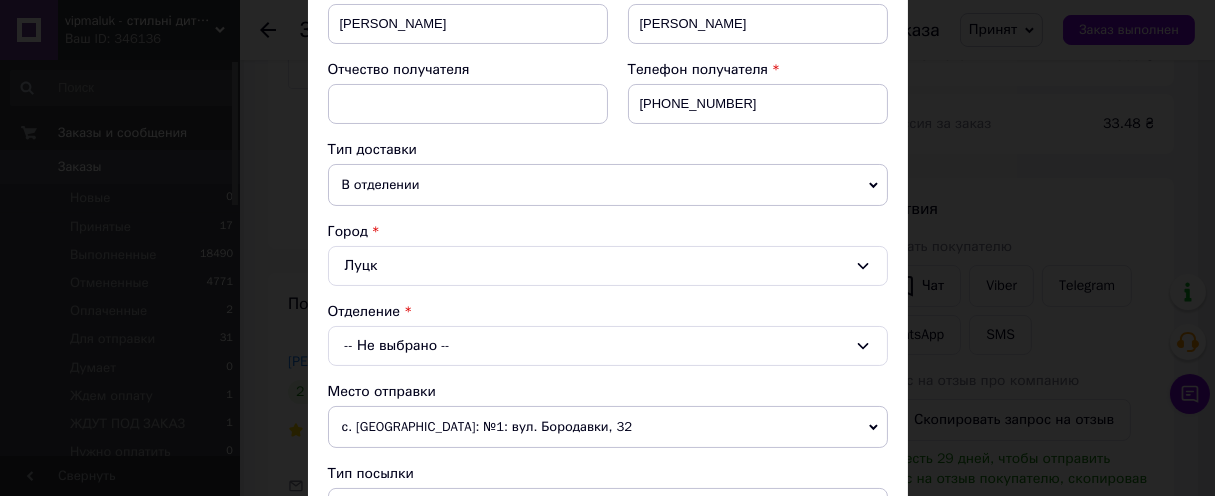 drag, startPoint x: 417, startPoint y: 199, endPoint x: 415, endPoint y: 187, distance: 12.165525 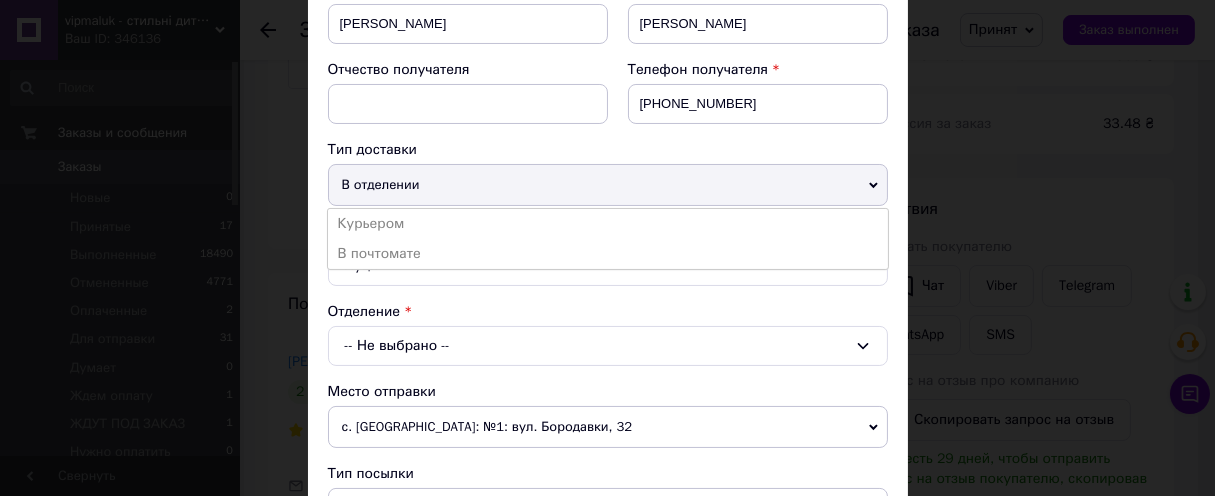 click on "В почтомате" at bounding box center (608, 254) 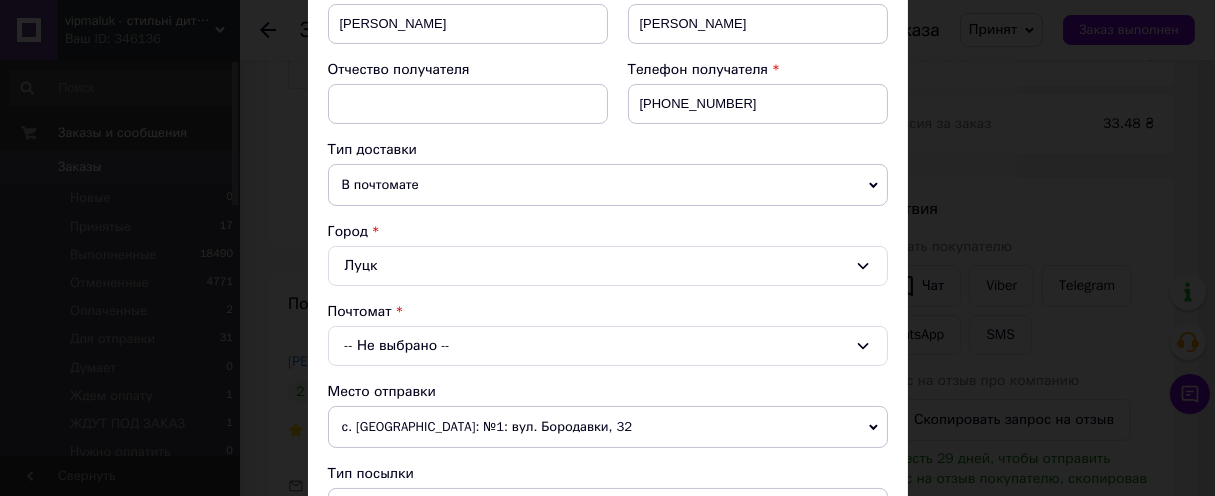 click on "-- Не выбрано --" at bounding box center (608, 346) 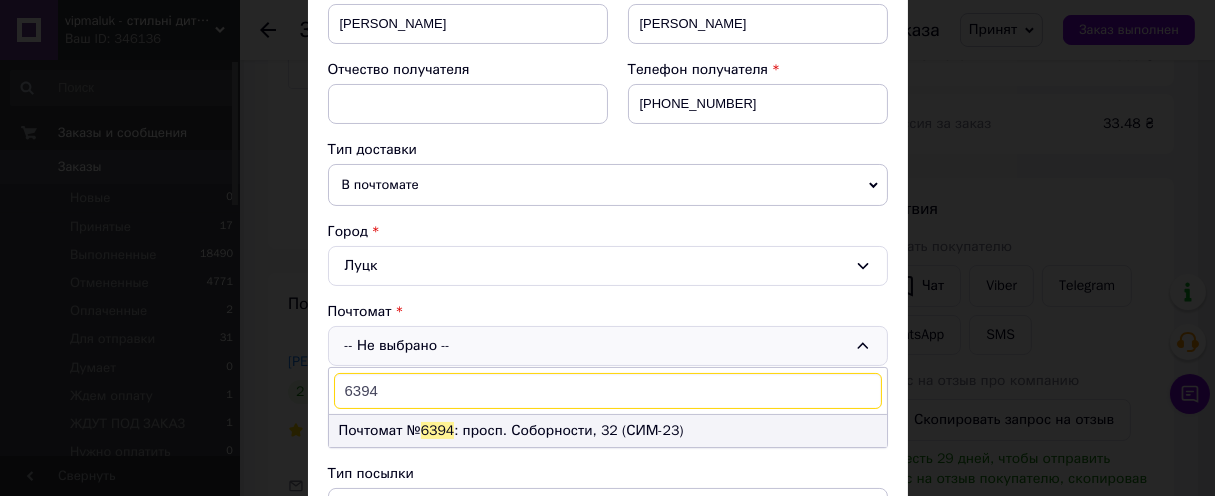 type on "6394" 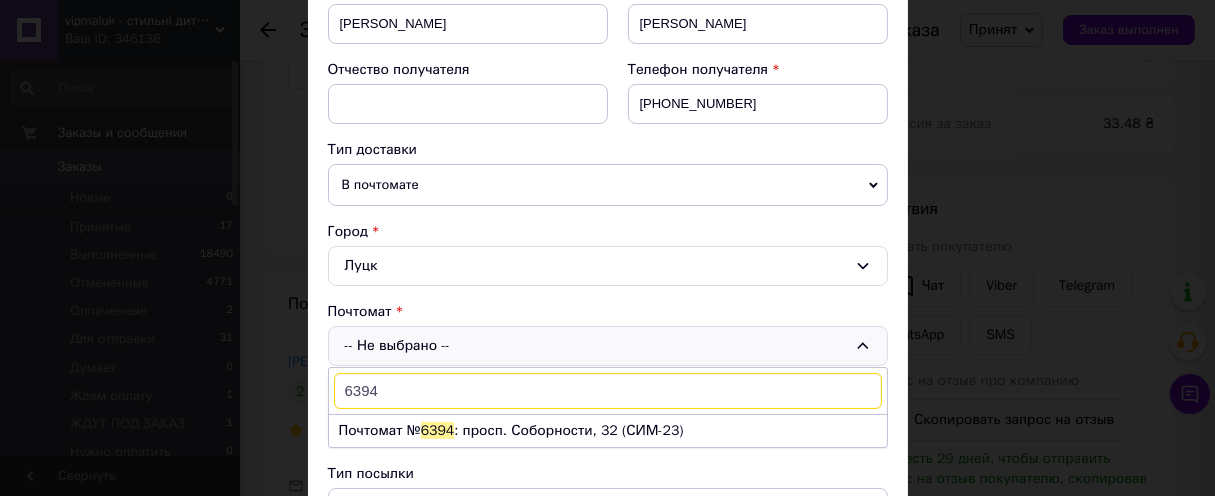 click on "Почтомат № 6394 : просп. Соборности, 32 (СИМ-23)" at bounding box center (608, 431) 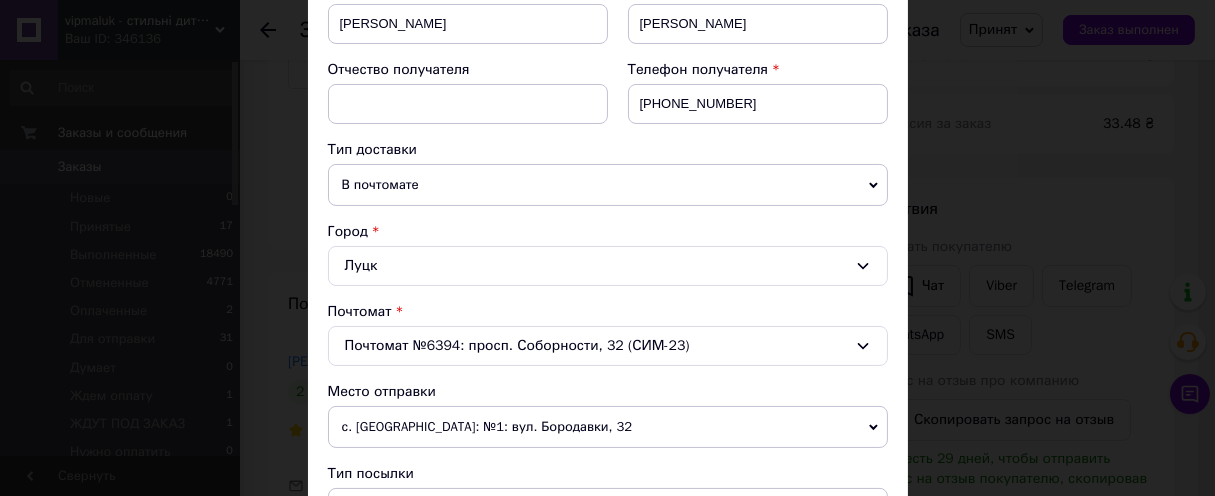 click on "с. [GEOGRAPHIC_DATA]: №1: вул. Бородавки, 32" at bounding box center (608, 427) 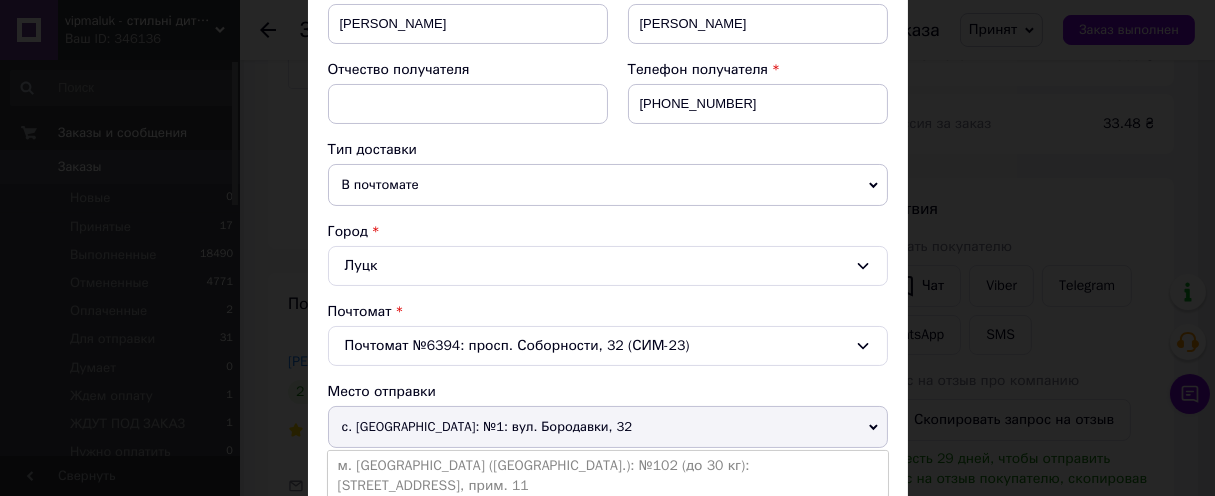 click on "м. [GEOGRAPHIC_DATA] ([GEOGRAPHIC_DATA].): №102 (до 30 кг): [STREET_ADDRESS], прим. 11" at bounding box center (608, 476) 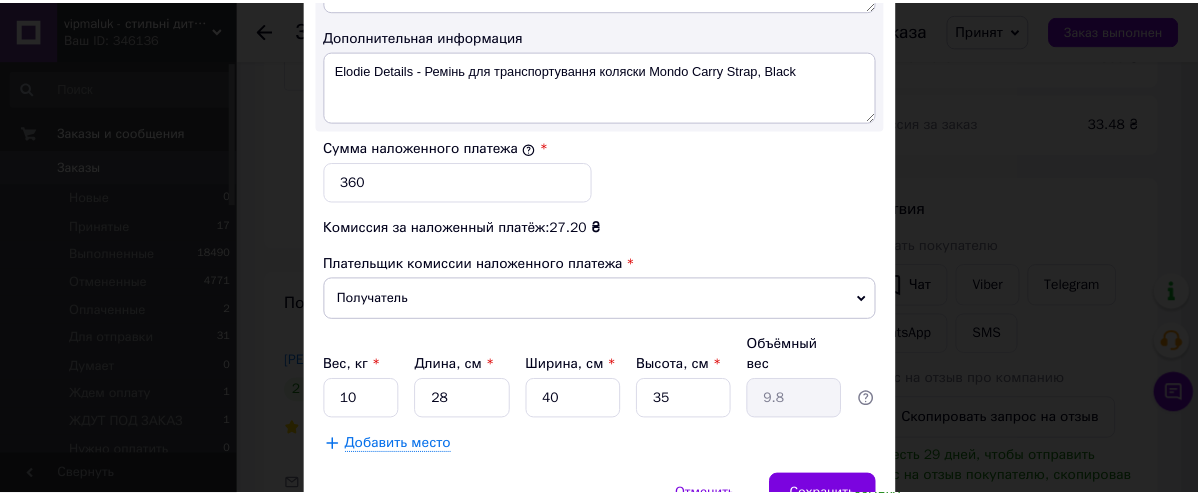 scroll, scrollTop: 1249, scrollLeft: 0, axis: vertical 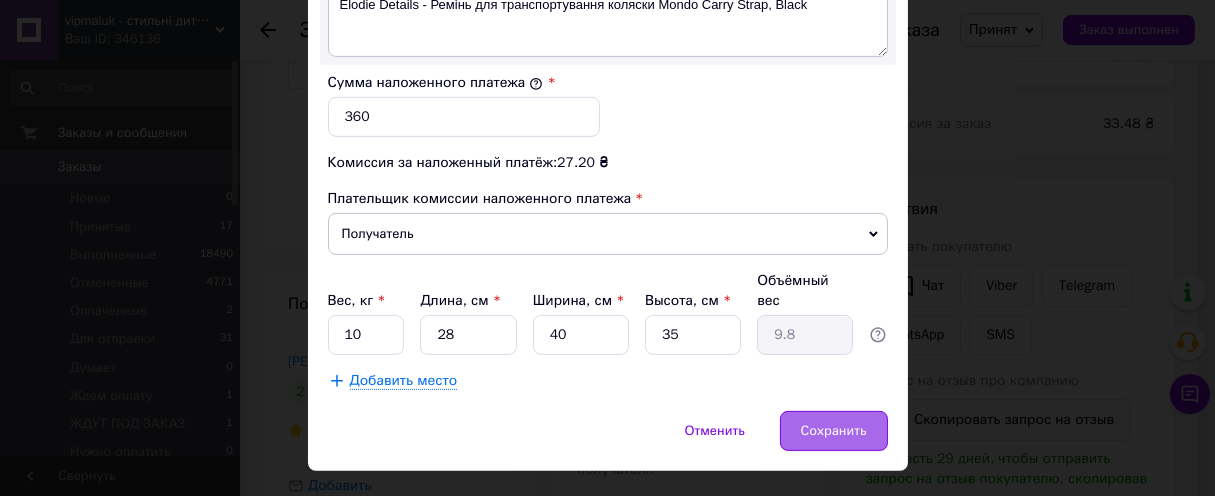 click on "Сохранить" at bounding box center [834, 431] 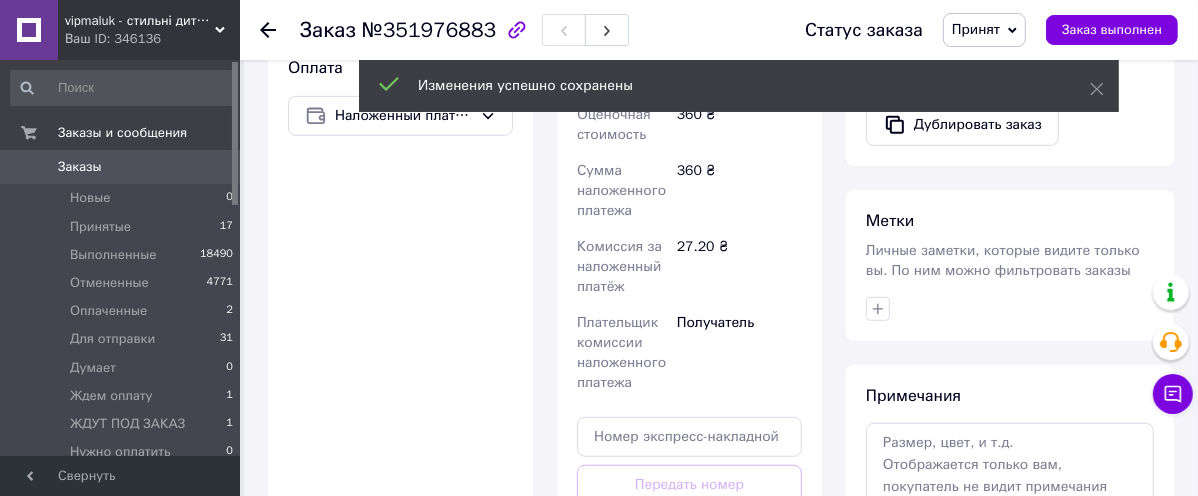 scroll, scrollTop: 666, scrollLeft: 0, axis: vertical 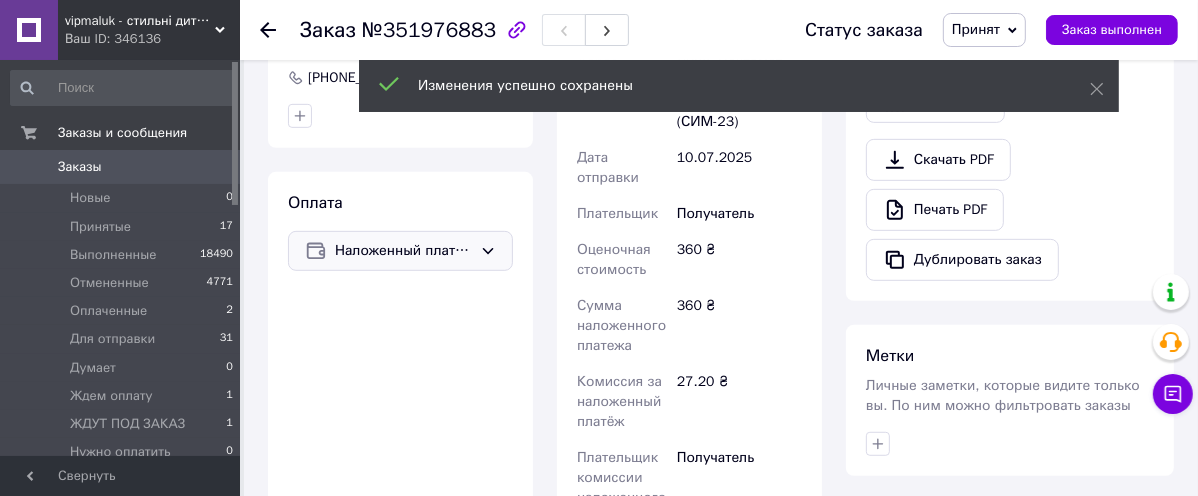 click on "Наложенный платеж" at bounding box center (403, 251) 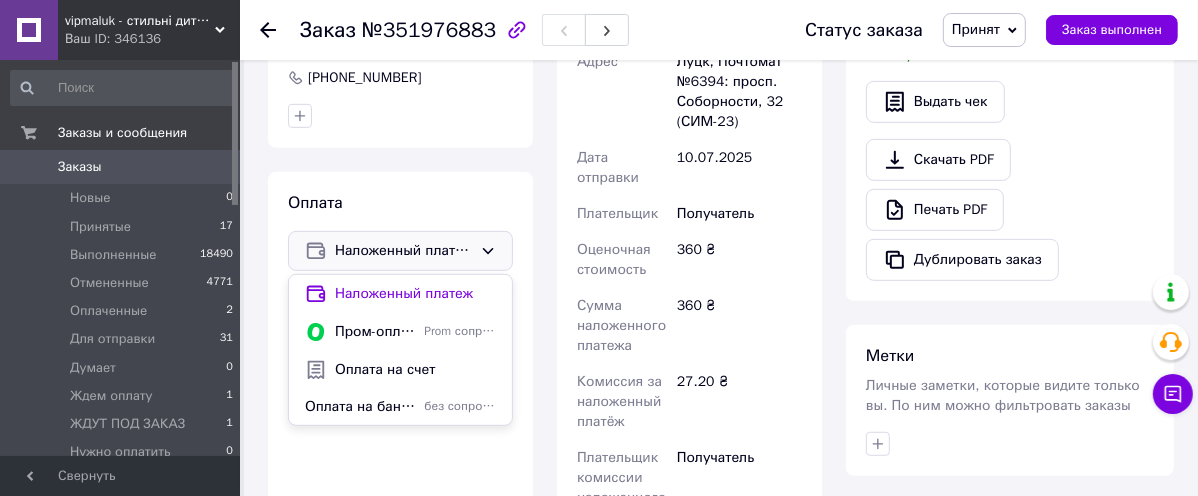 click on "Оплата на счет" at bounding box center [415, 370] 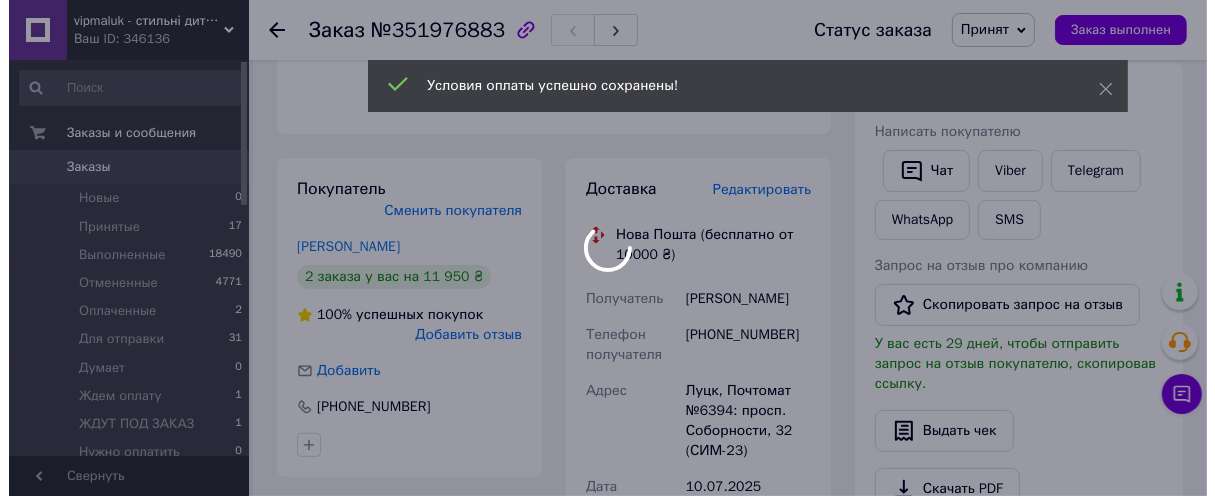scroll, scrollTop: 333, scrollLeft: 0, axis: vertical 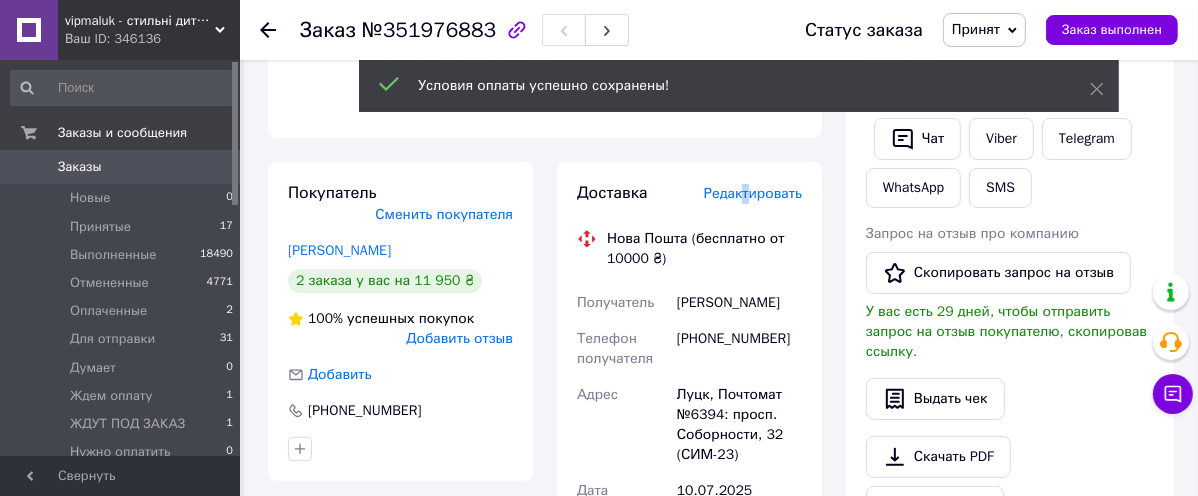 click on "Редактировать" at bounding box center (753, 193) 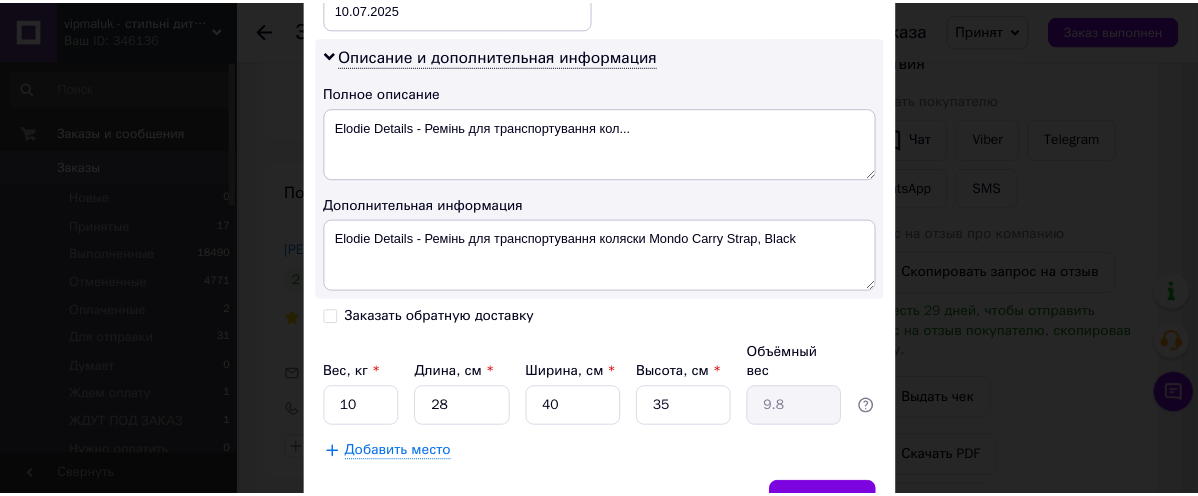 scroll, scrollTop: 976, scrollLeft: 0, axis: vertical 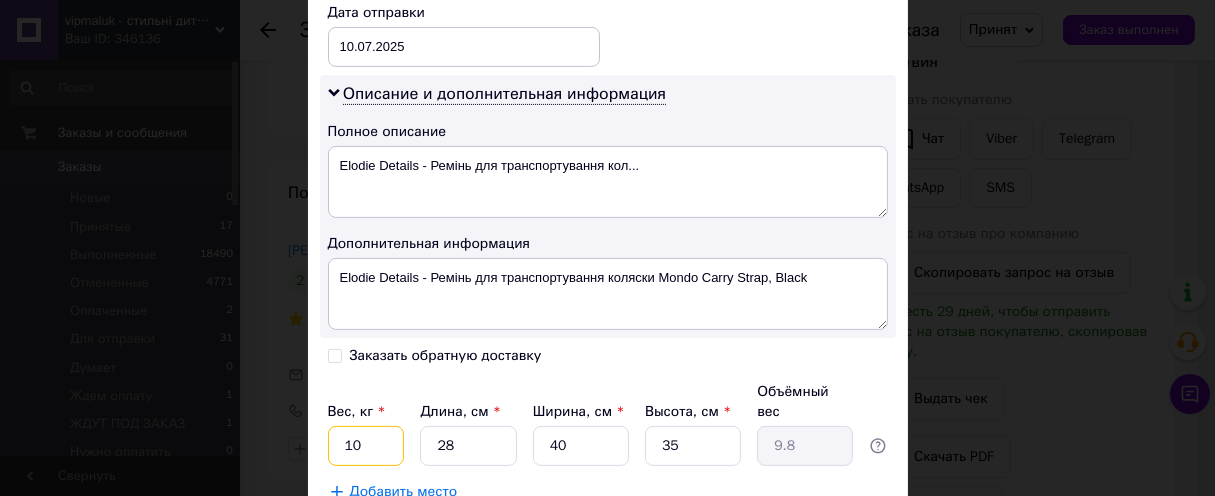 click on "10" at bounding box center [366, 446] 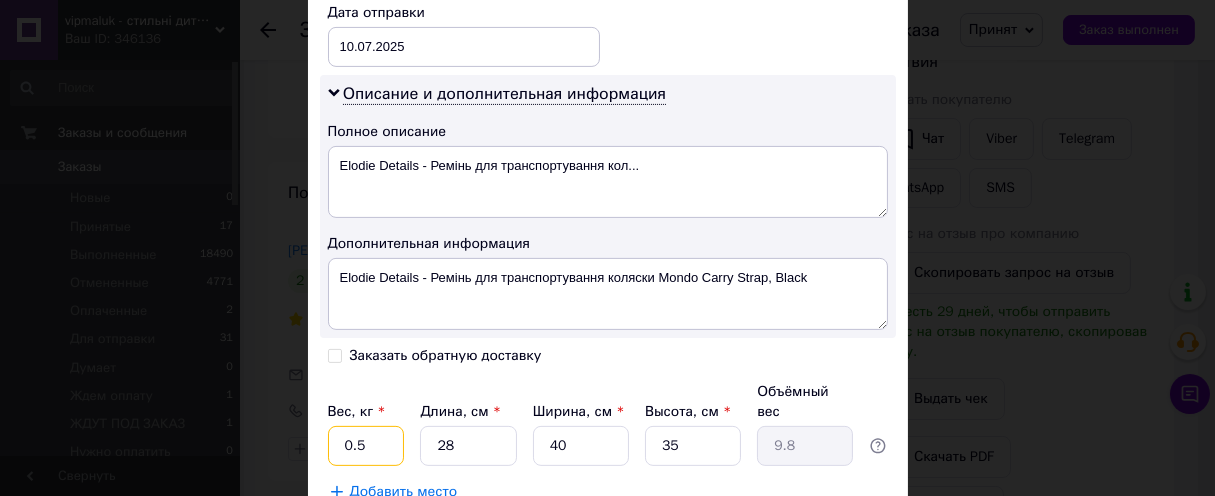 type on "0.5" 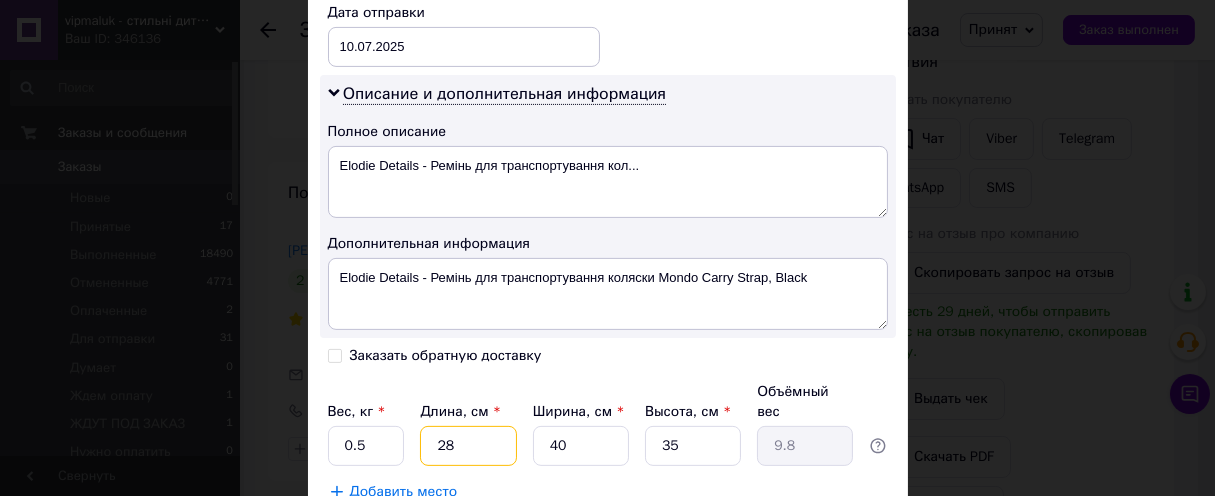 type on "1" 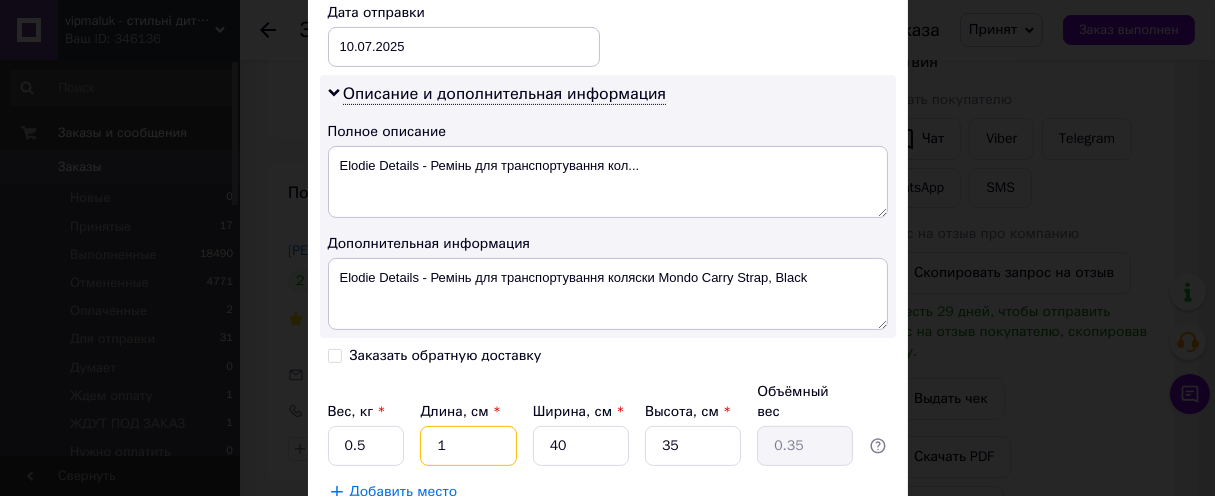 type on "10" 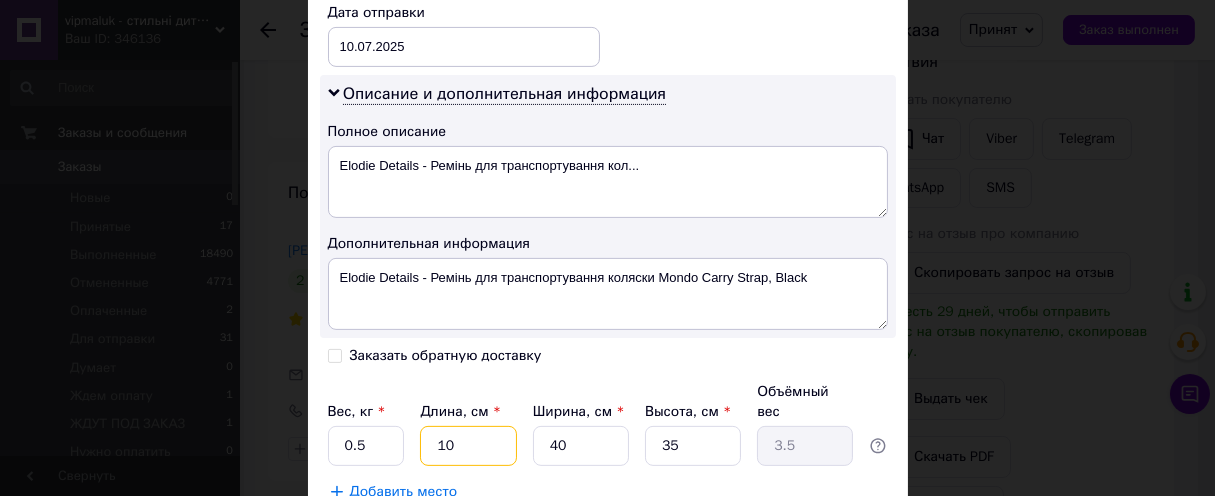 type on "10" 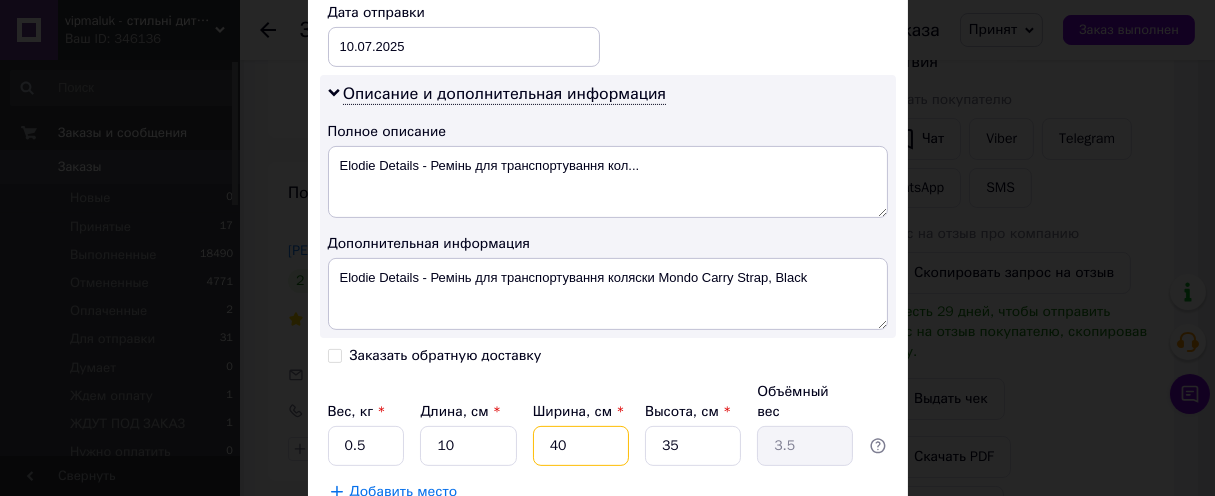 type on "1" 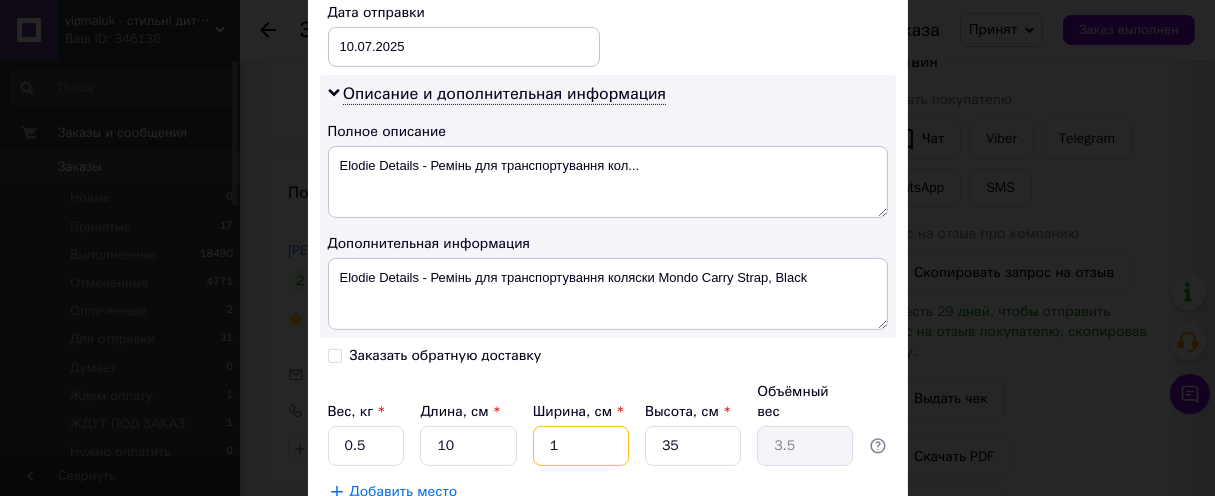 type on "0.1" 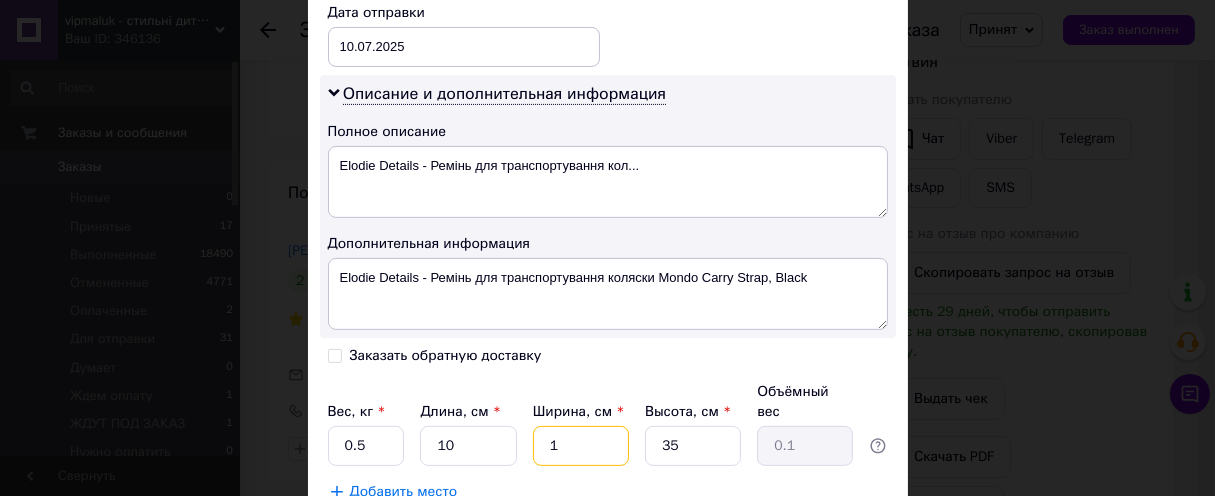 type on "15" 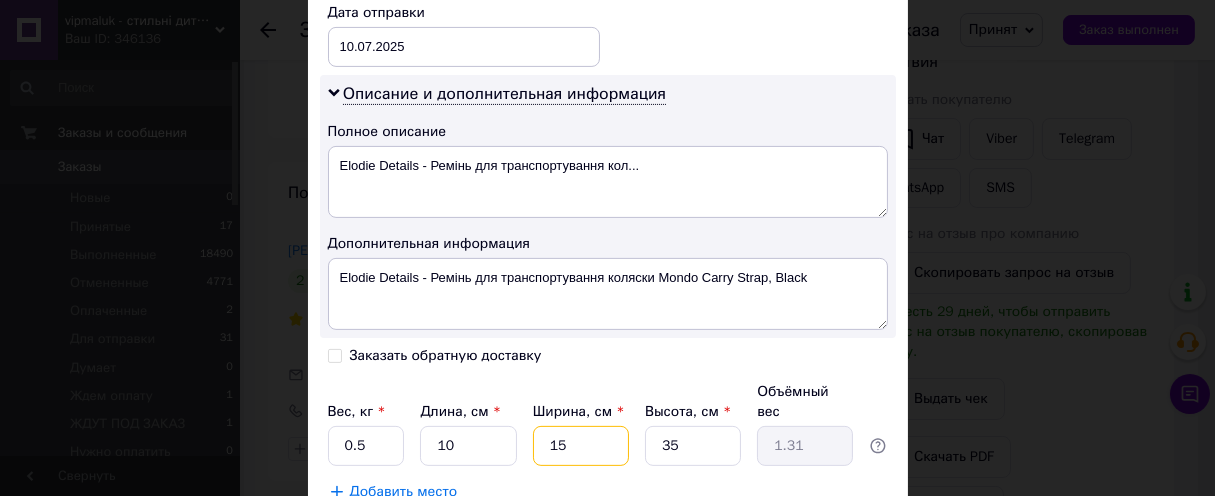 type on "15" 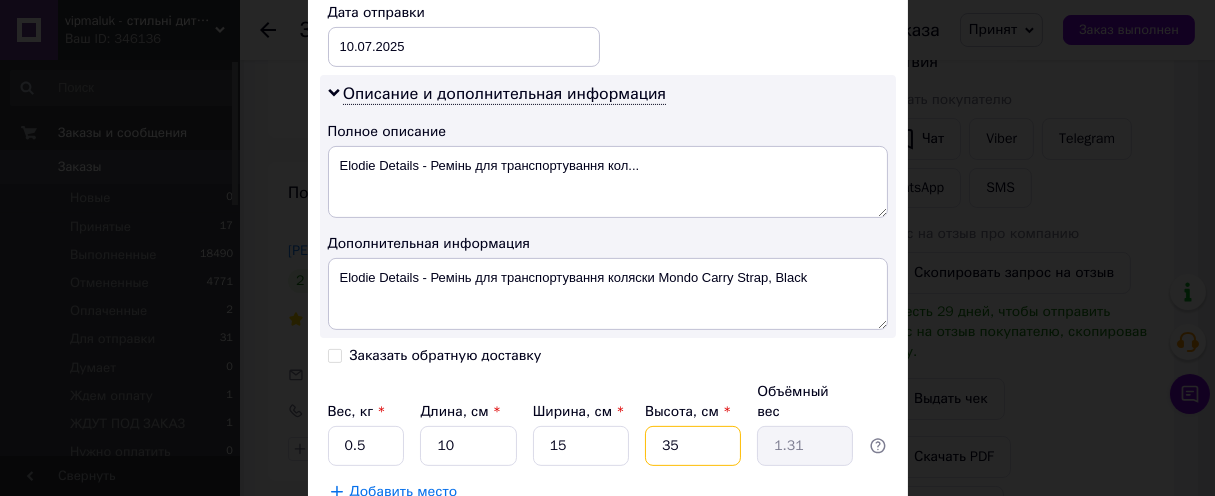 type on "1" 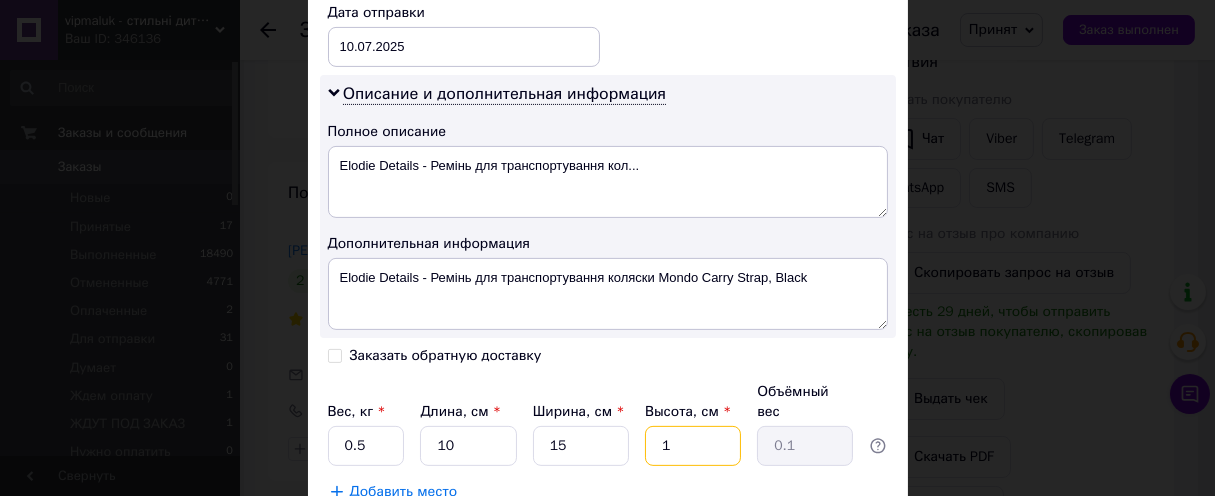 type on "10" 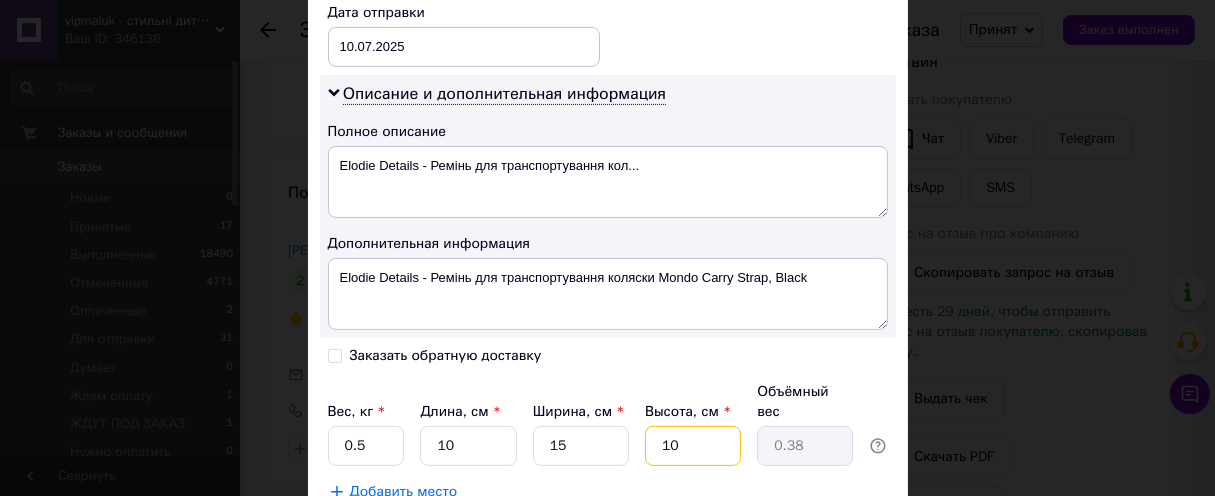 type on "10" 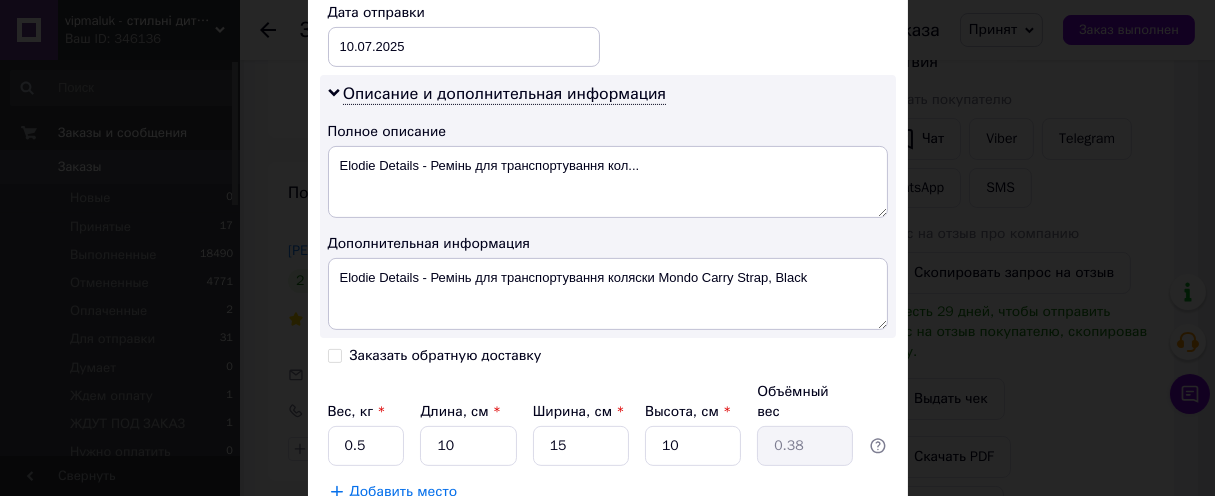 click on "Сохранить" at bounding box center (834, 542) 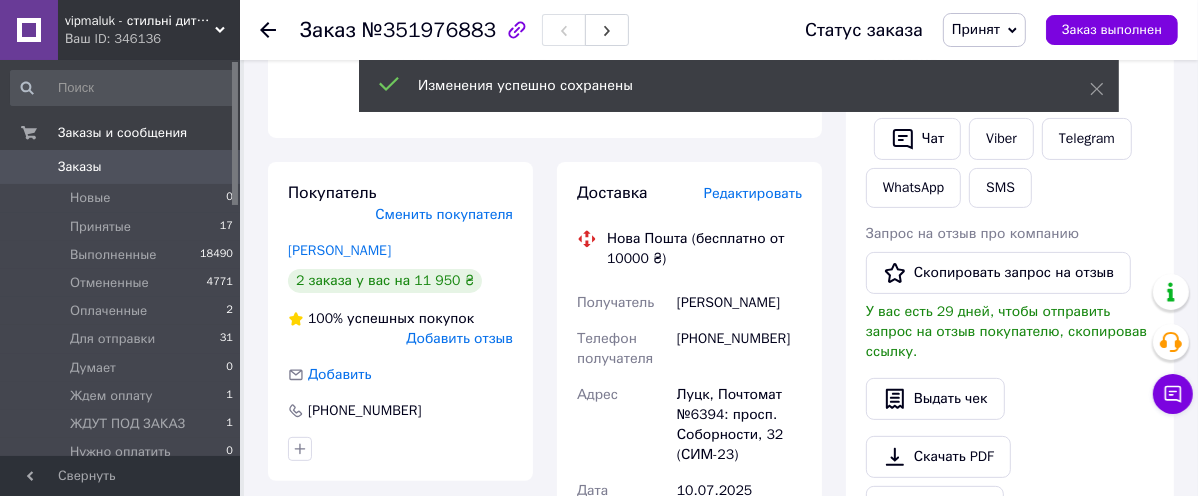 scroll, scrollTop: 68, scrollLeft: 0, axis: vertical 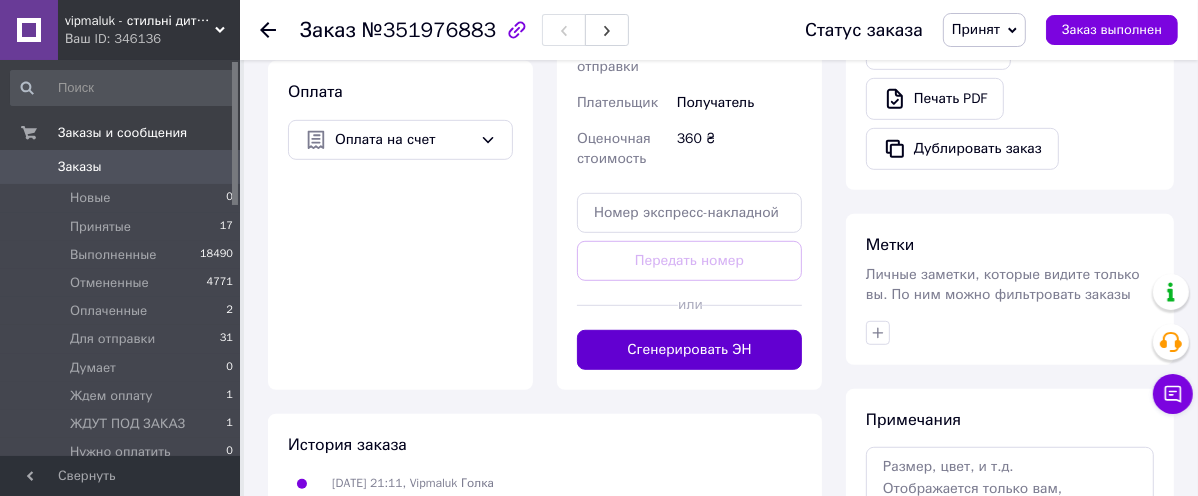 click on "Сгенерировать ЭН" at bounding box center (689, 350) 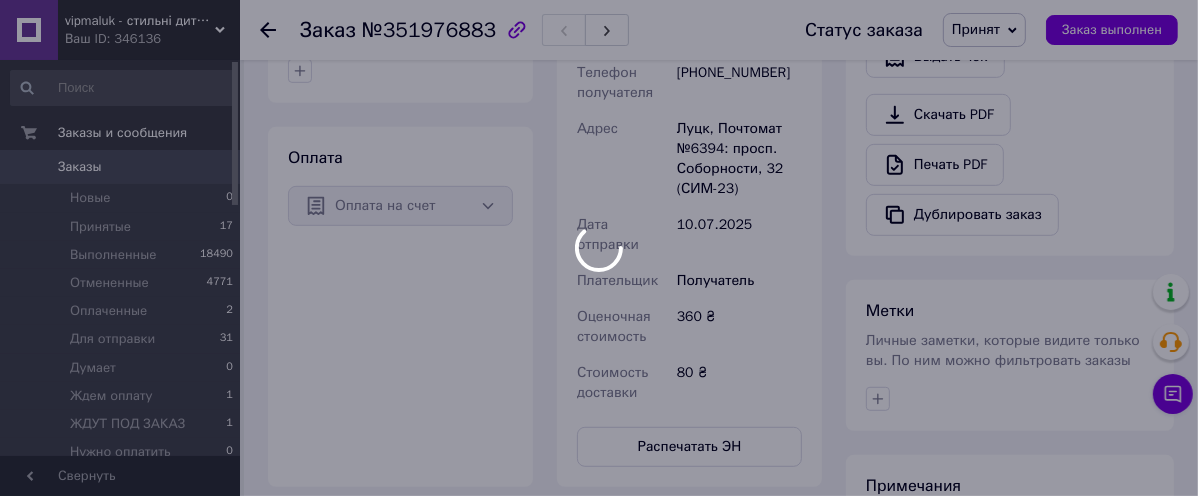 scroll, scrollTop: 777, scrollLeft: 0, axis: vertical 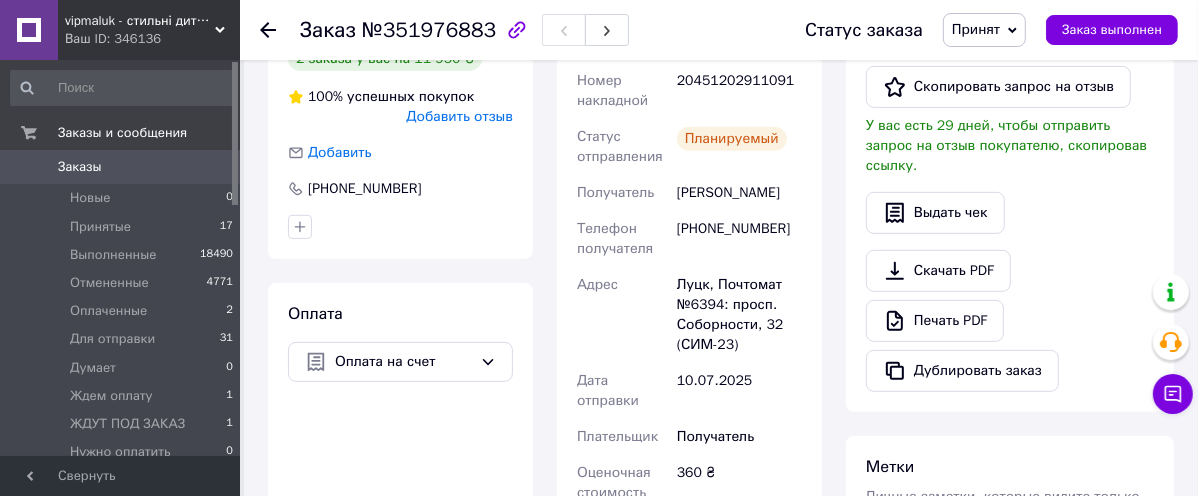 click on "20451202911091" at bounding box center [739, 91] 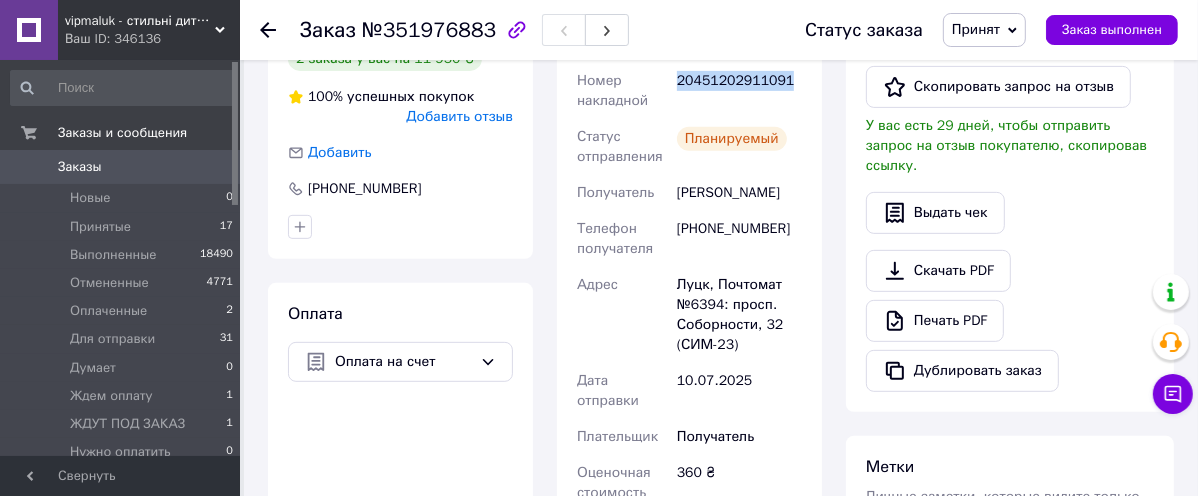 click on "20451202911091" at bounding box center [739, 91] 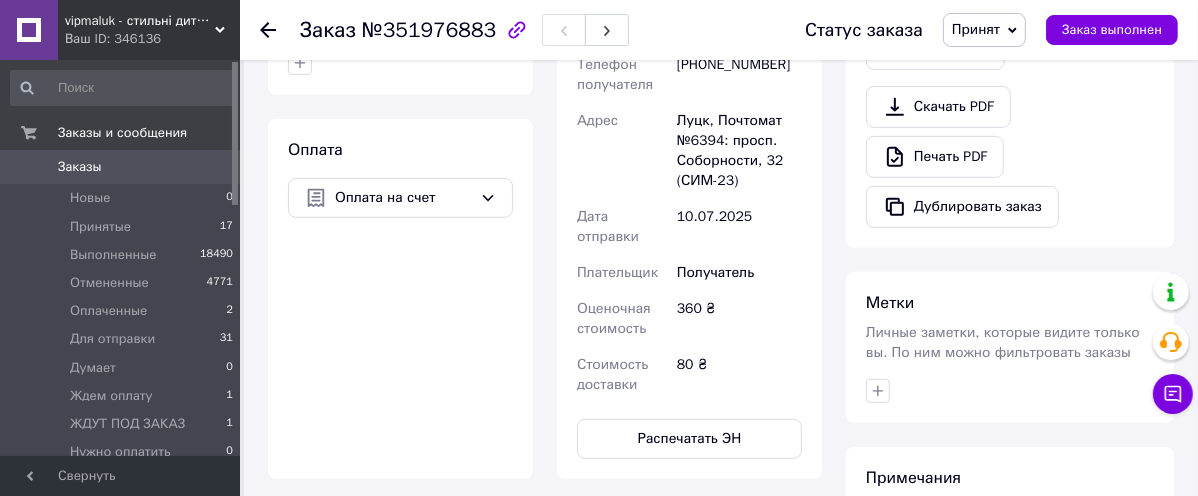scroll, scrollTop: 888, scrollLeft: 0, axis: vertical 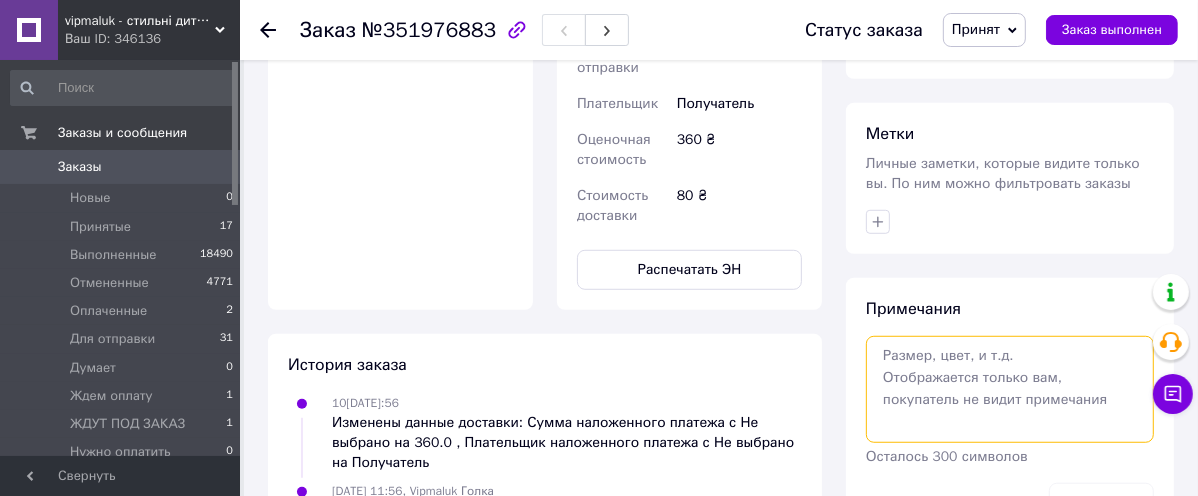click at bounding box center (1010, 389) 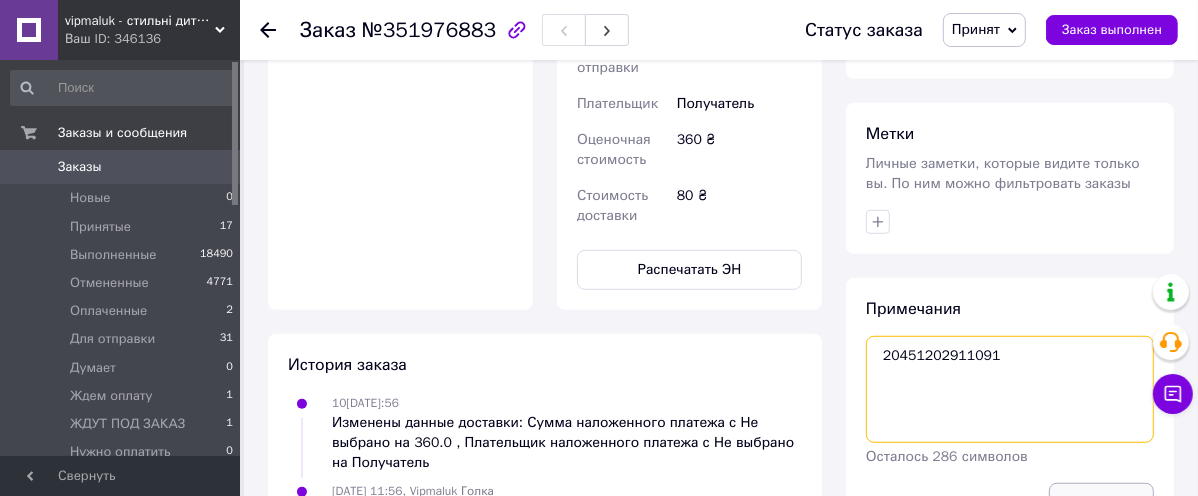 type on "20451202911091" 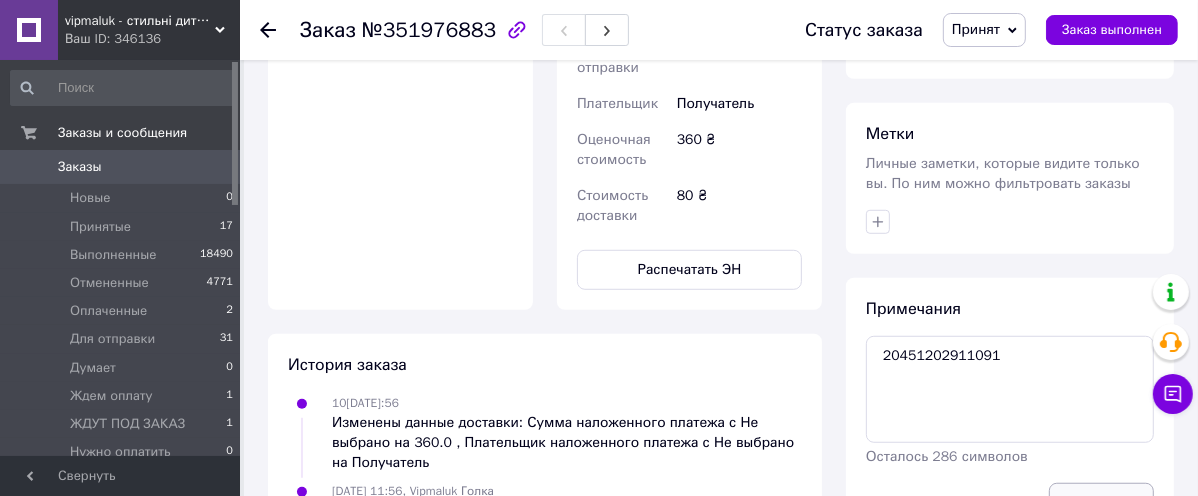 click on "Сохранить" at bounding box center (1101, 503) 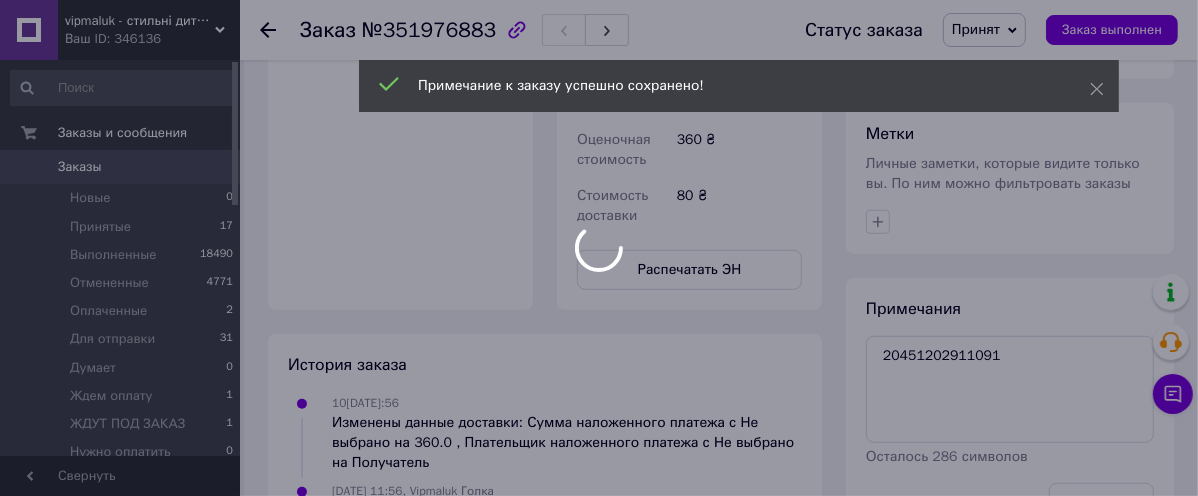 scroll, scrollTop: 164, scrollLeft: 0, axis: vertical 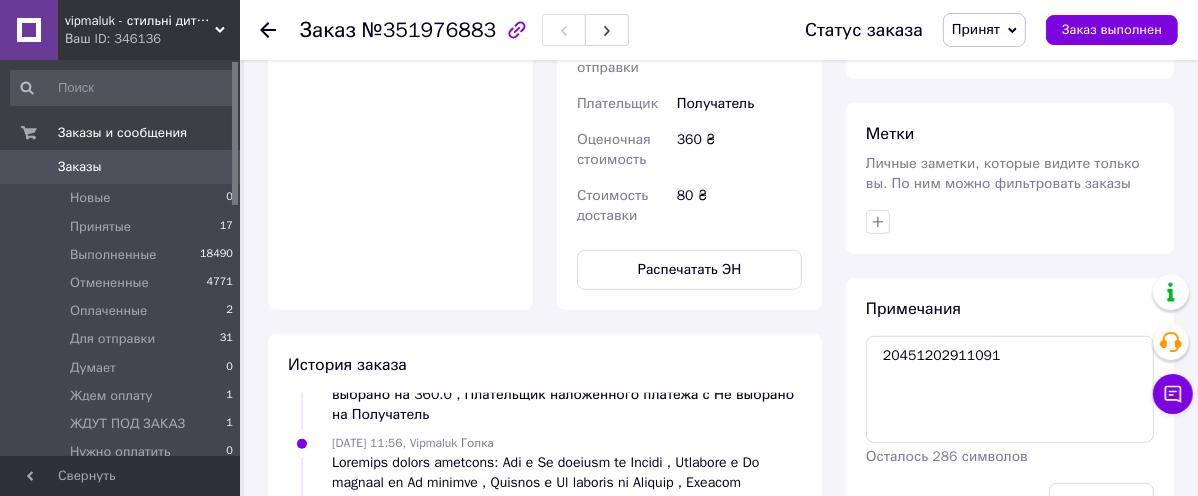 click on "№351976883" at bounding box center (429, 30) 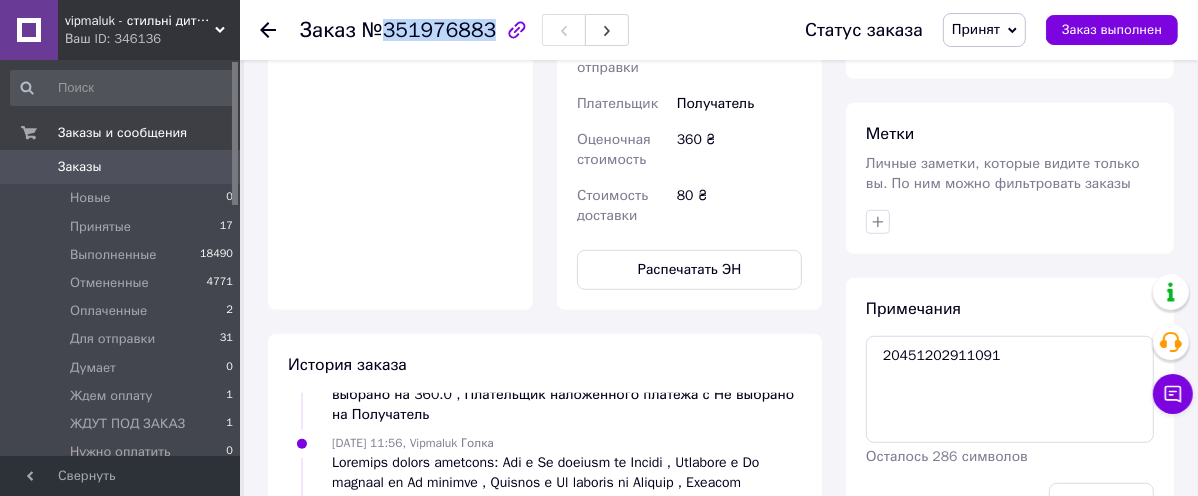 click on "№351976883" at bounding box center [429, 30] 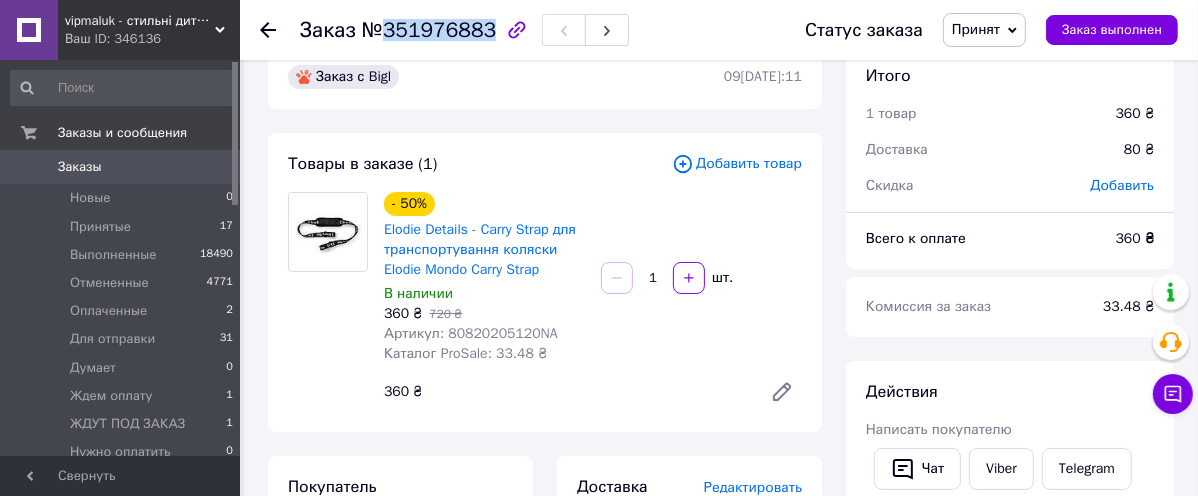 scroll, scrollTop: 0, scrollLeft: 0, axis: both 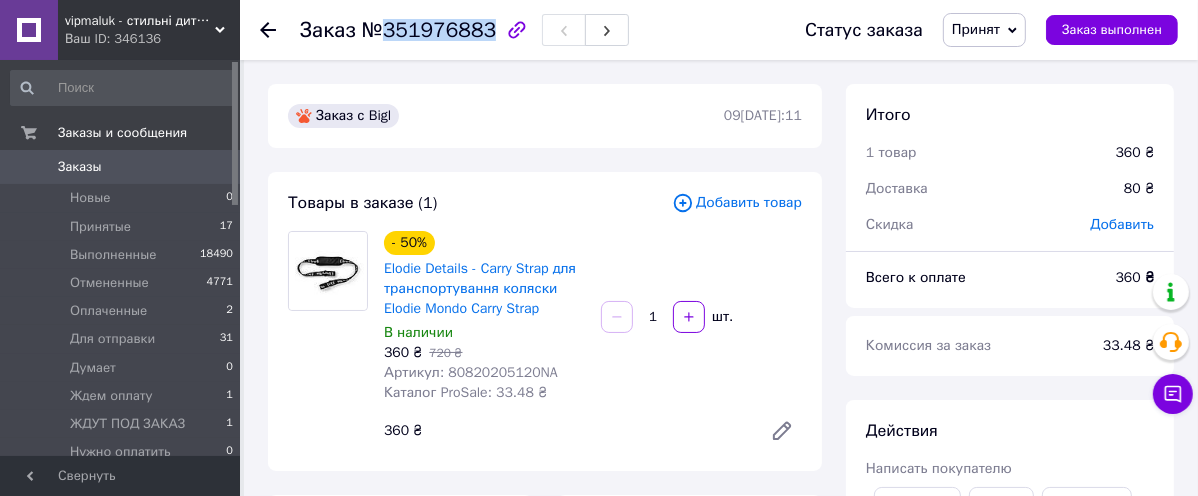 click on "Принят" at bounding box center (976, 29) 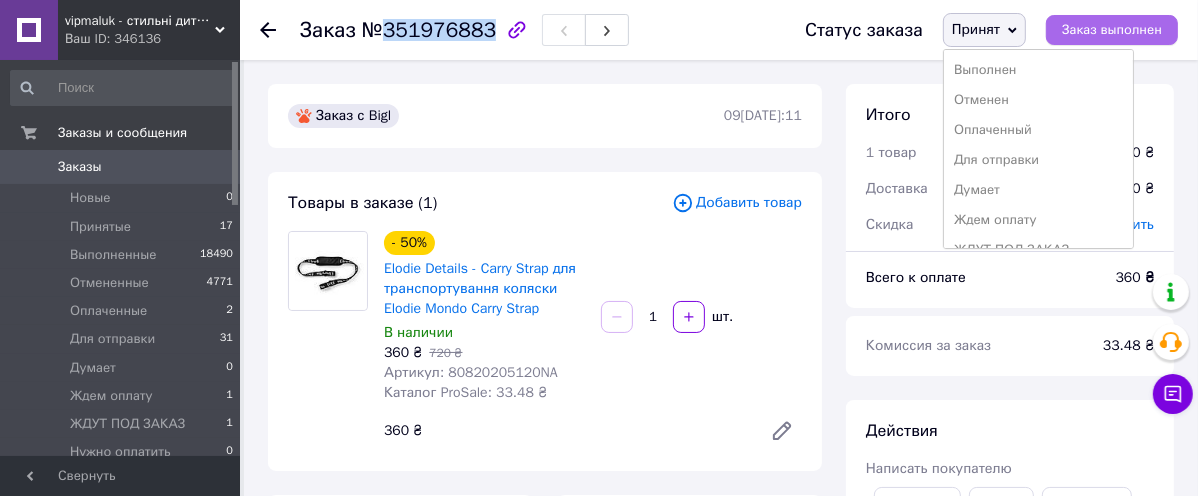 click on "Заказ выполнен" at bounding box center (1112, 30) 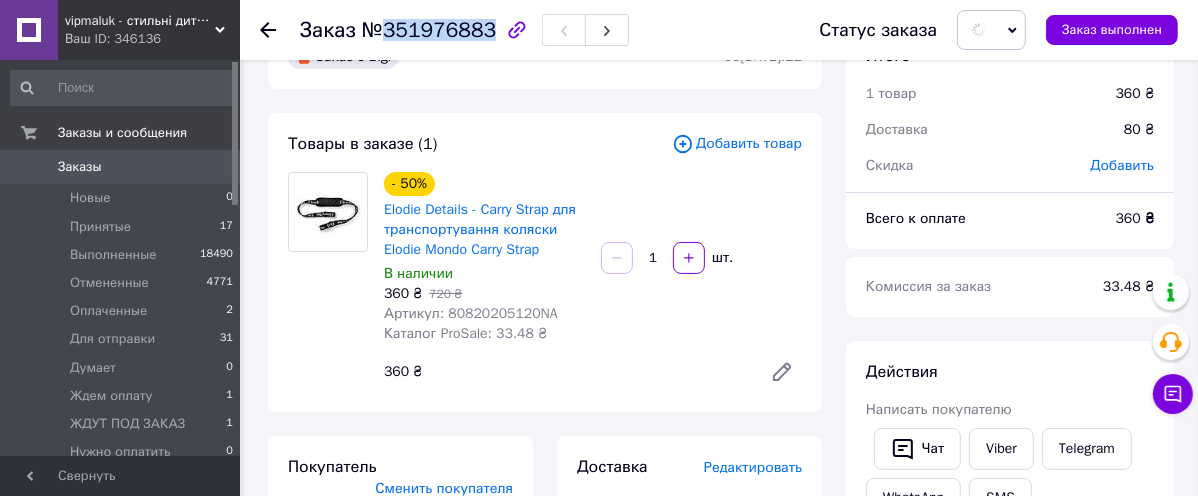 scroll, scrollTop: 111, scrollLeft: 0, axis: vertical 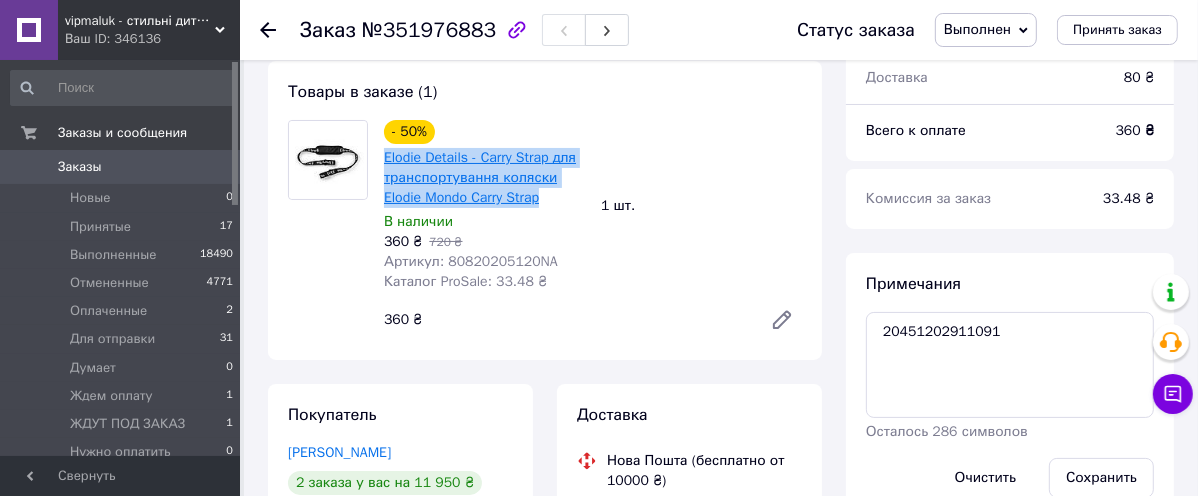 drag, startPoint x: 562, startPoint y: 196, endPoint x: 386, endPoint y: 163, distance: 179.06703 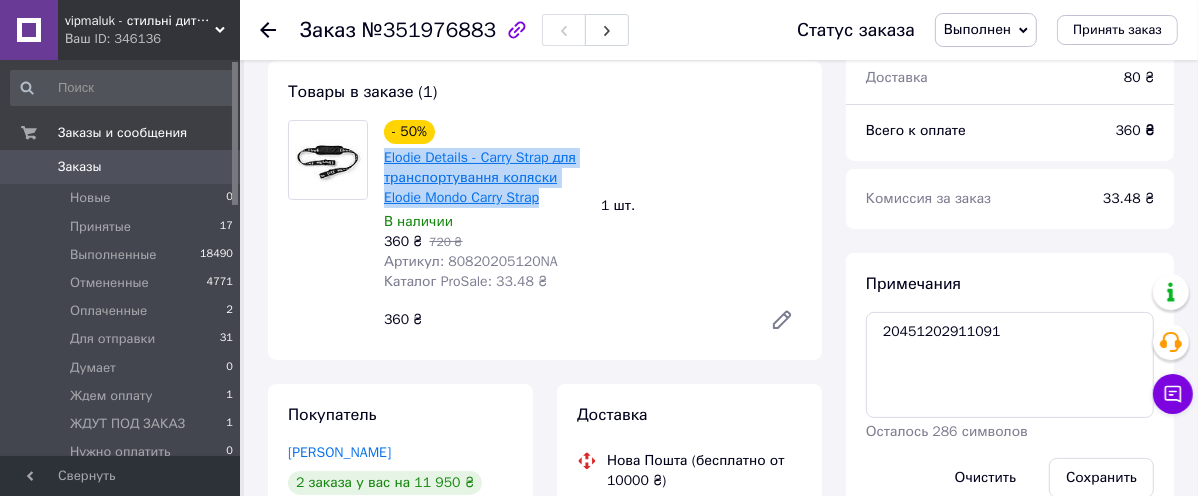 copy on "Elodie Details - Carry Strap для транспортування коляски Elodie Mondo Carry Strap" 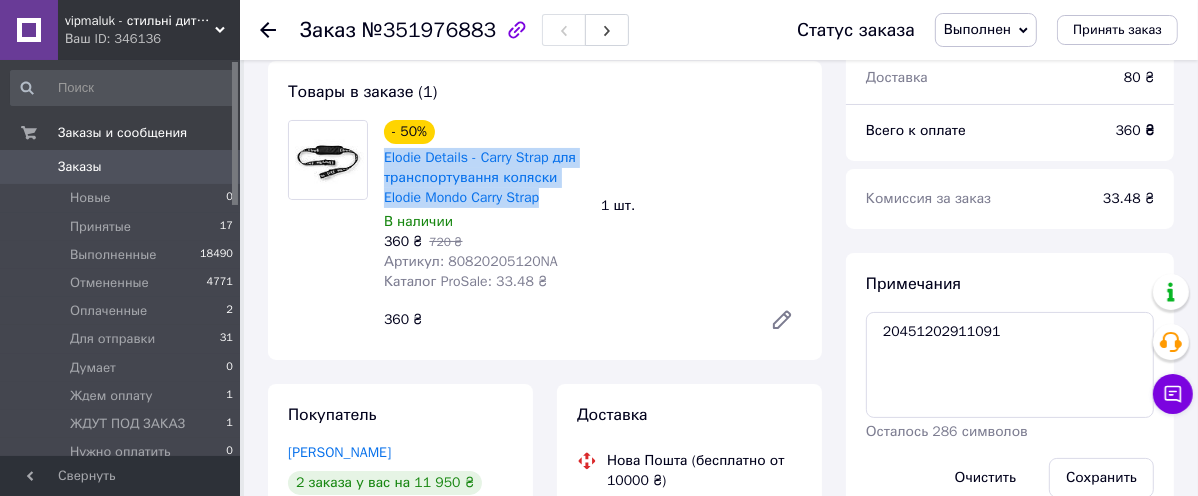 scroll, scrollTop: 333, scrollLeft: 0, axis: vertical 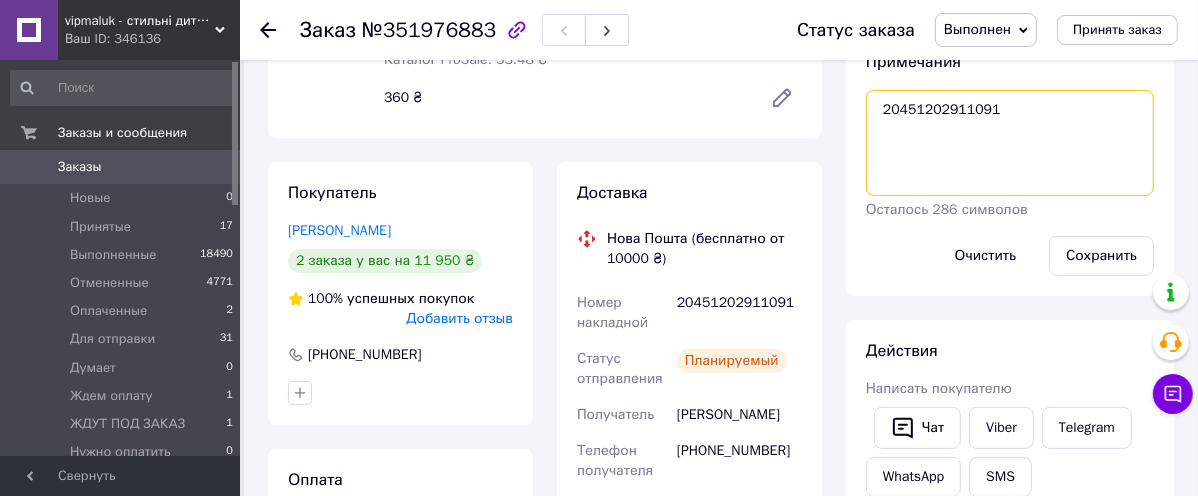 click on "20451202911091" at bounding box center (1010, 143) 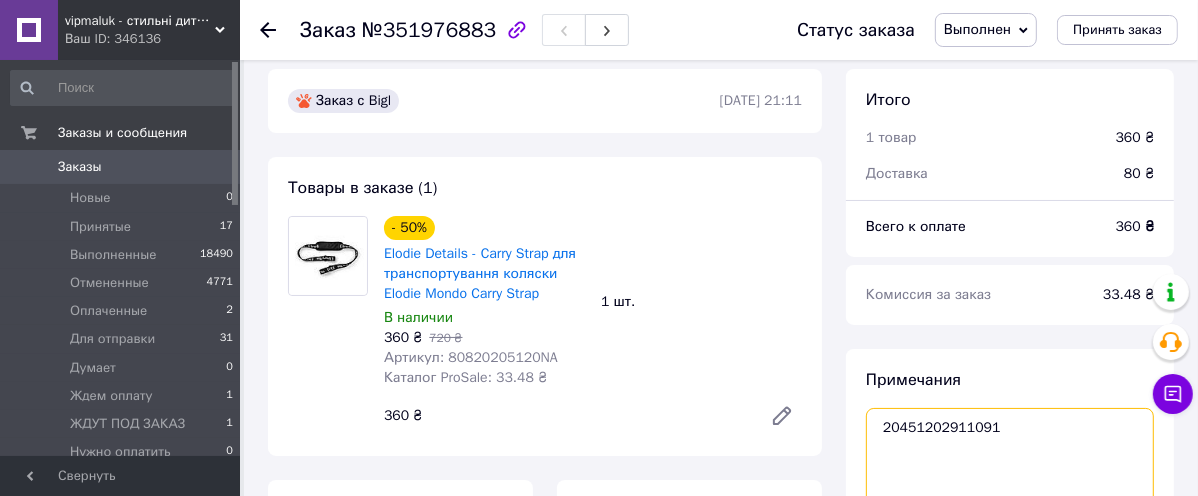 scroll, scrollTop: 0, scrollLeft: 0, axis: both 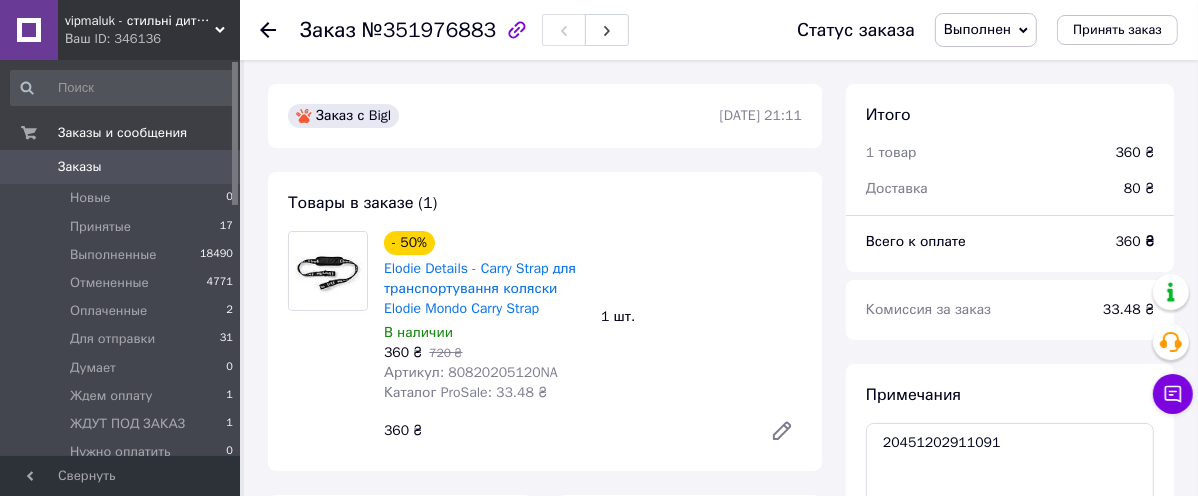 click on "Заказы" at bounding box center (80, 167) 